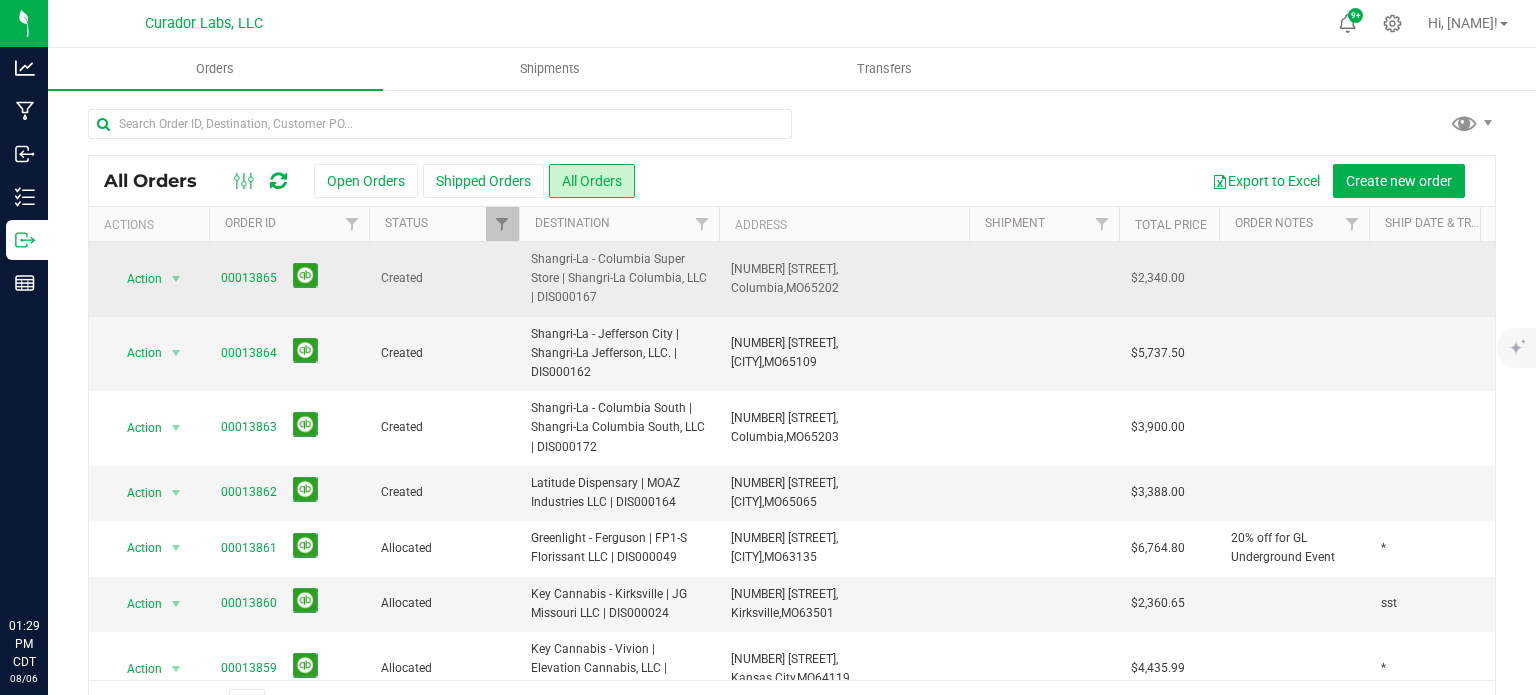 scroll, scrollTop: 0, scrollLeft: 0, axis: both 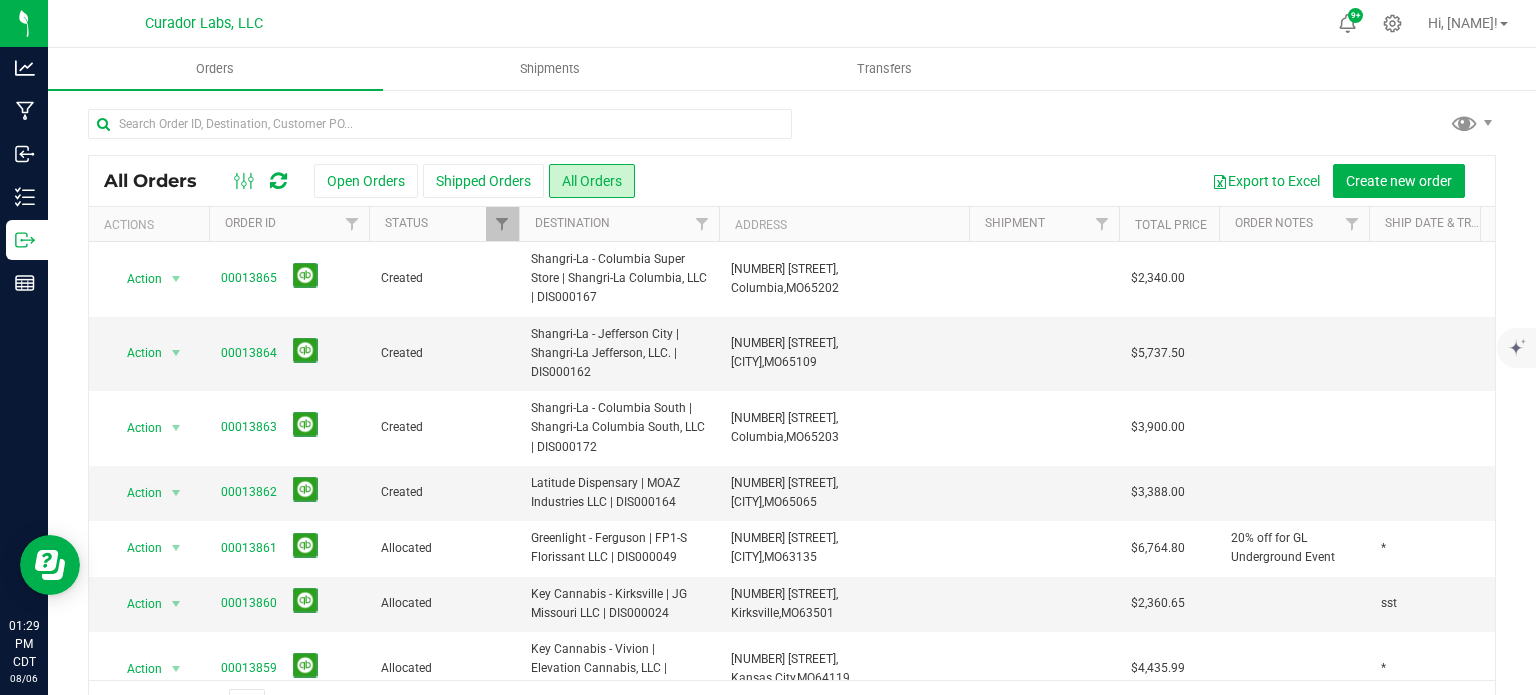click at bounding box center (278, 181) 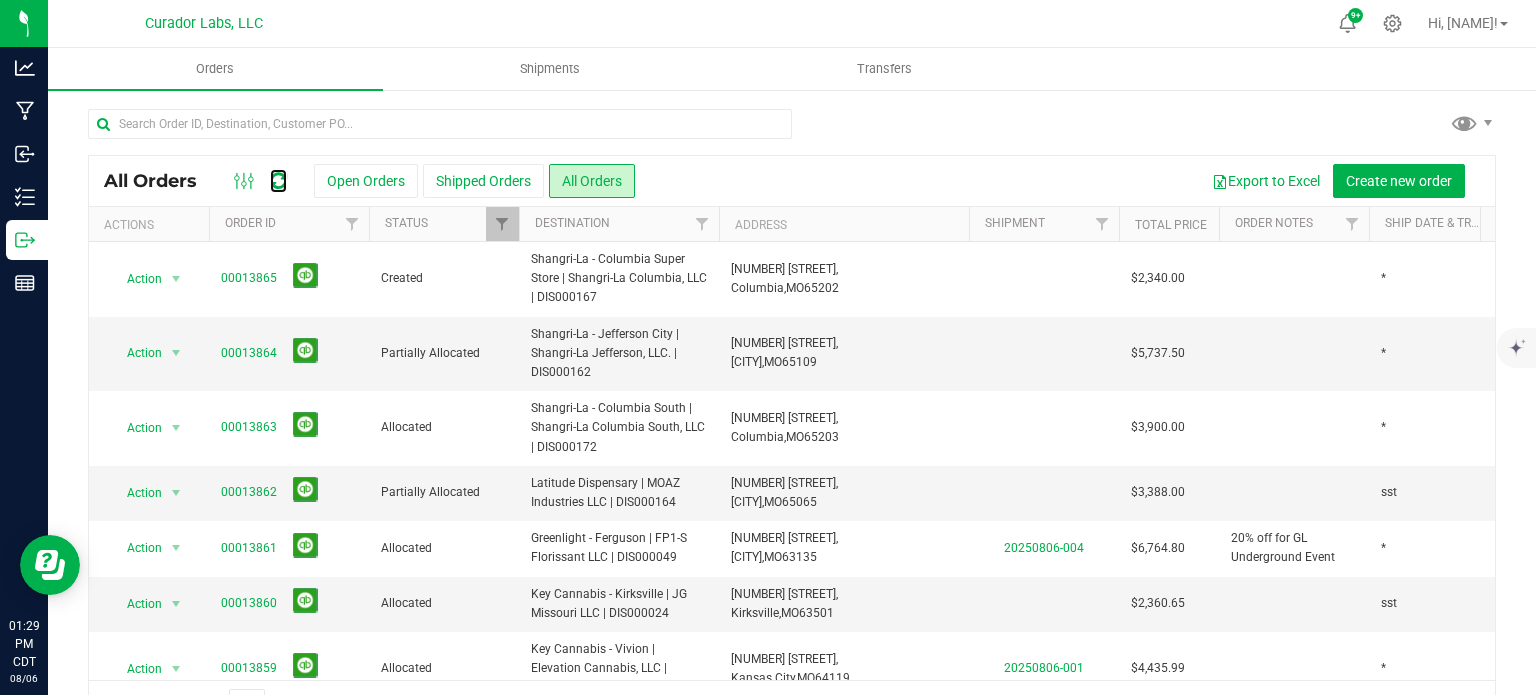 click at bounding box center [278, 181] 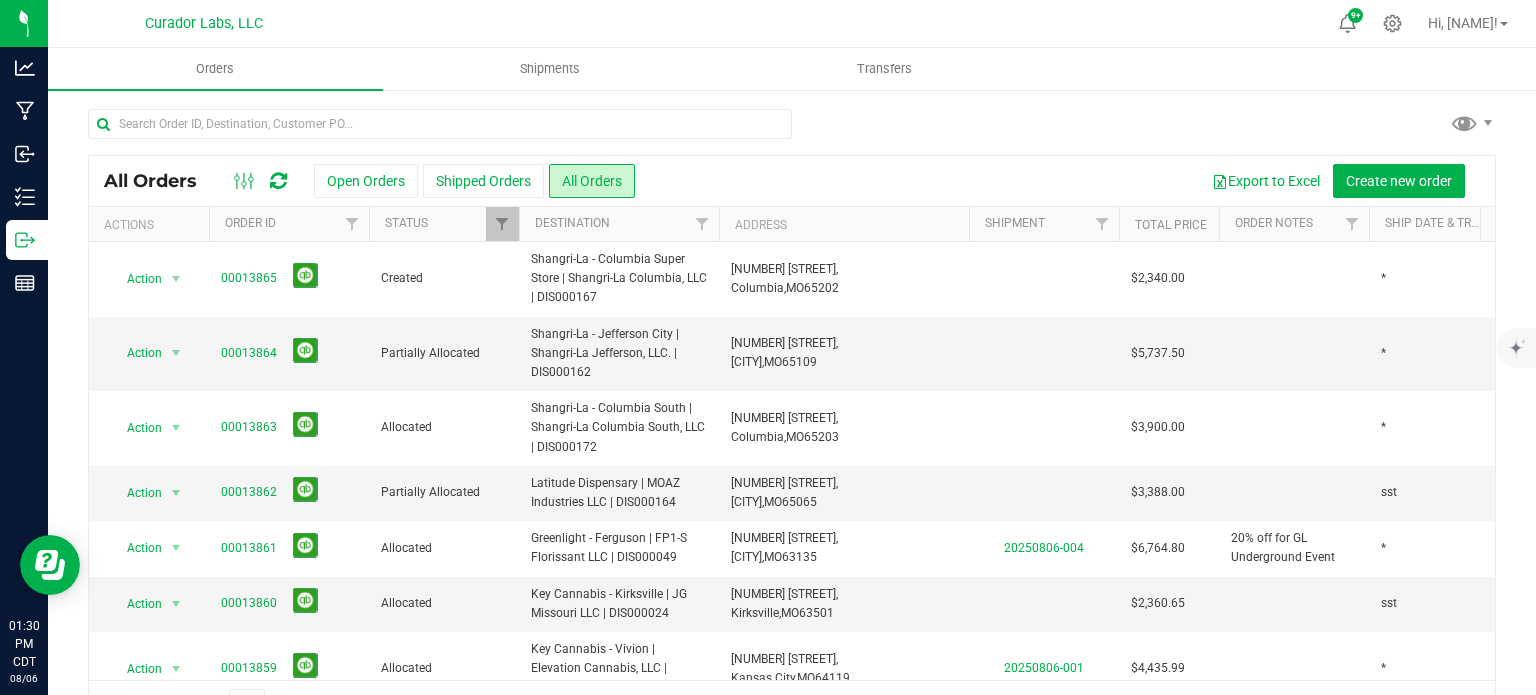 click at bounding box center [278, 181] 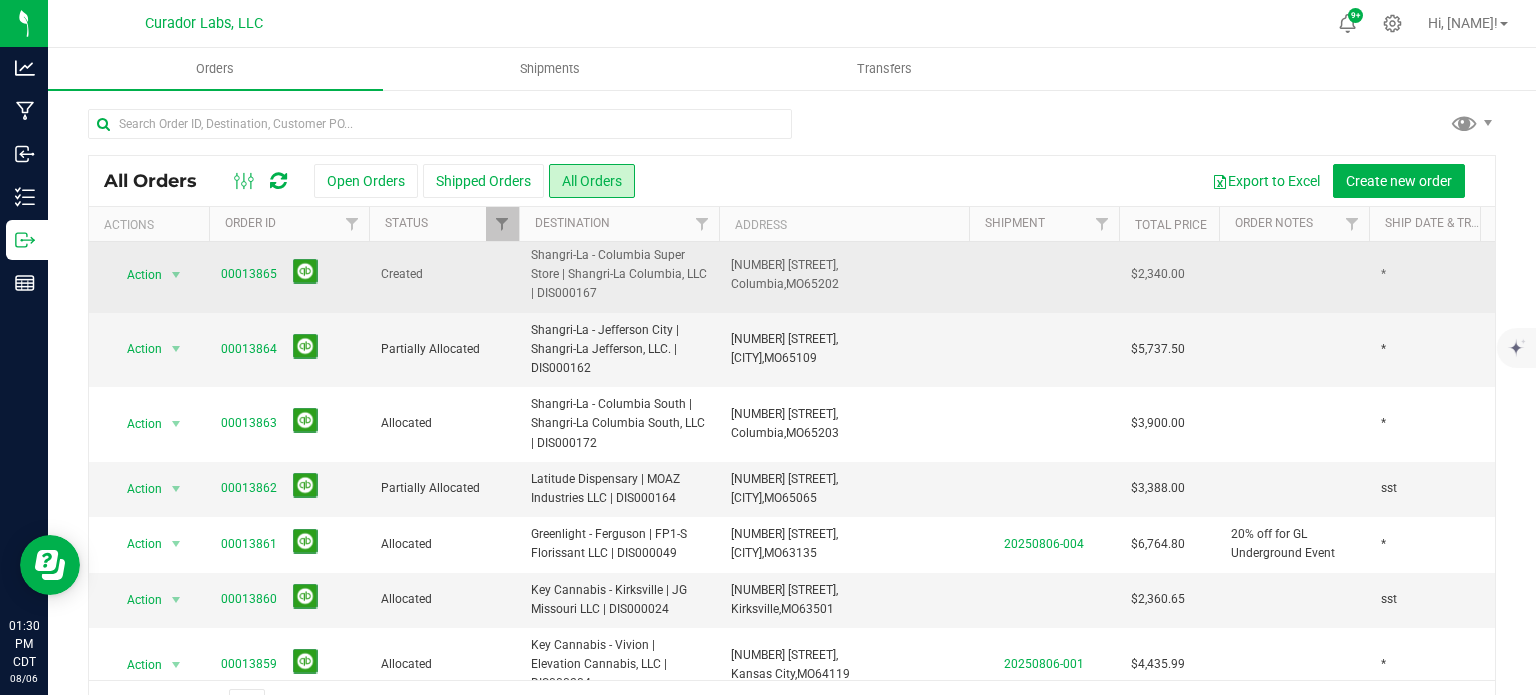 scroll, scrollTop: 0, scrollLeft: 0, axis: both 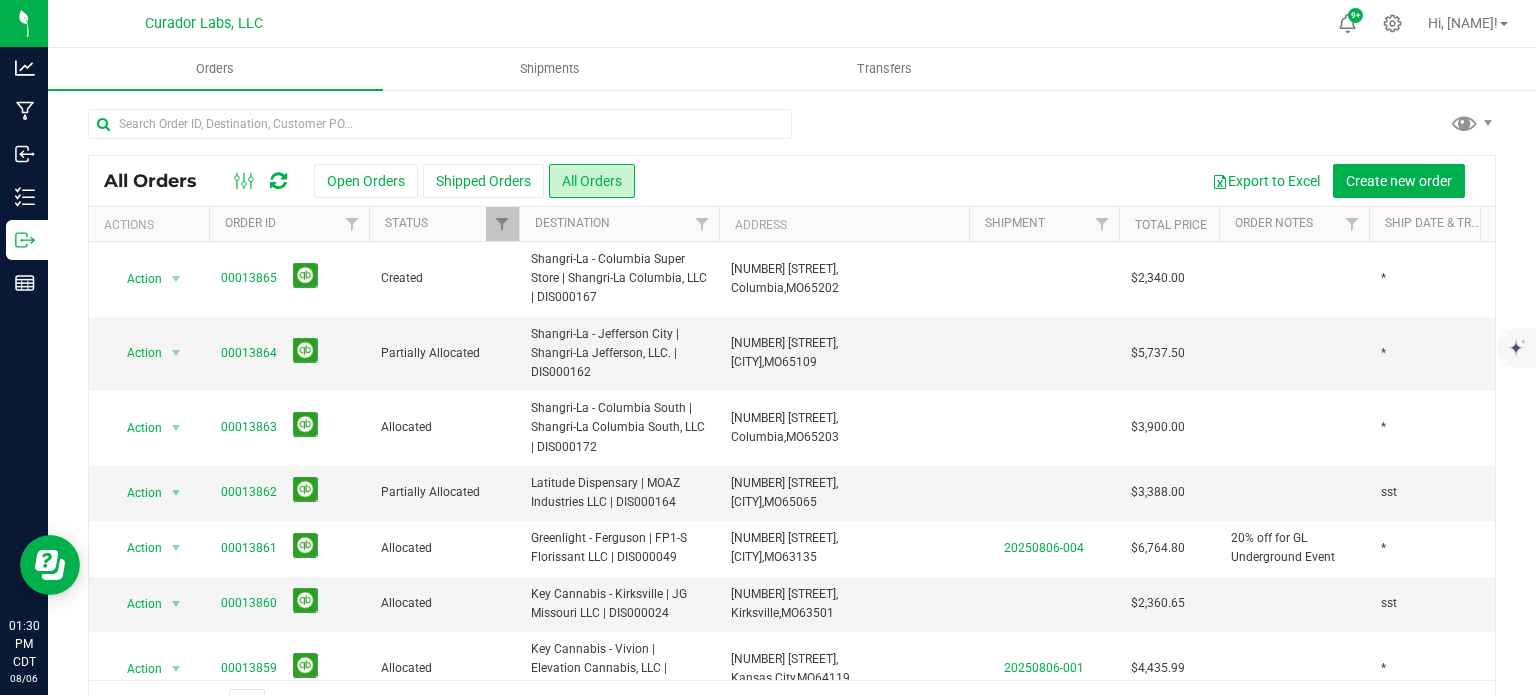 click at bounding box center [278, 181] 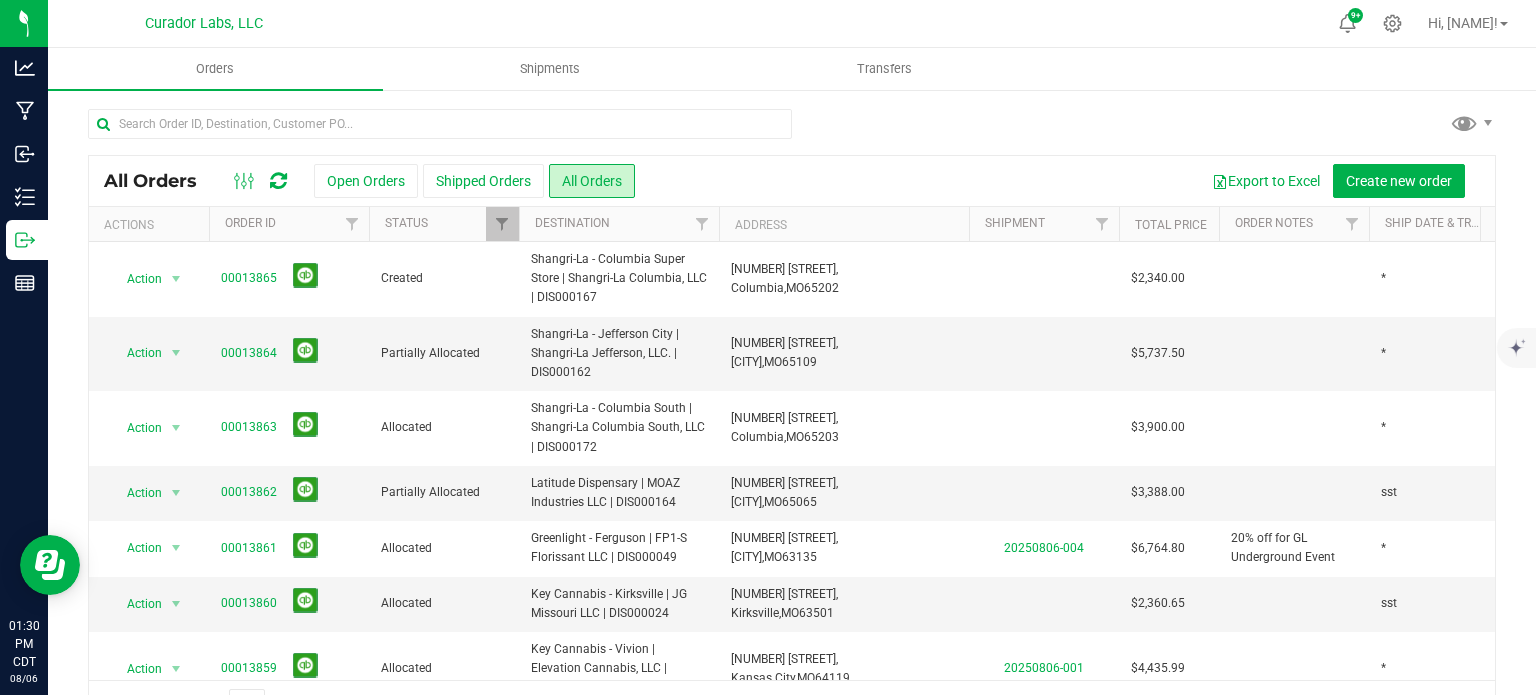 click at bounding box center [278, 181] 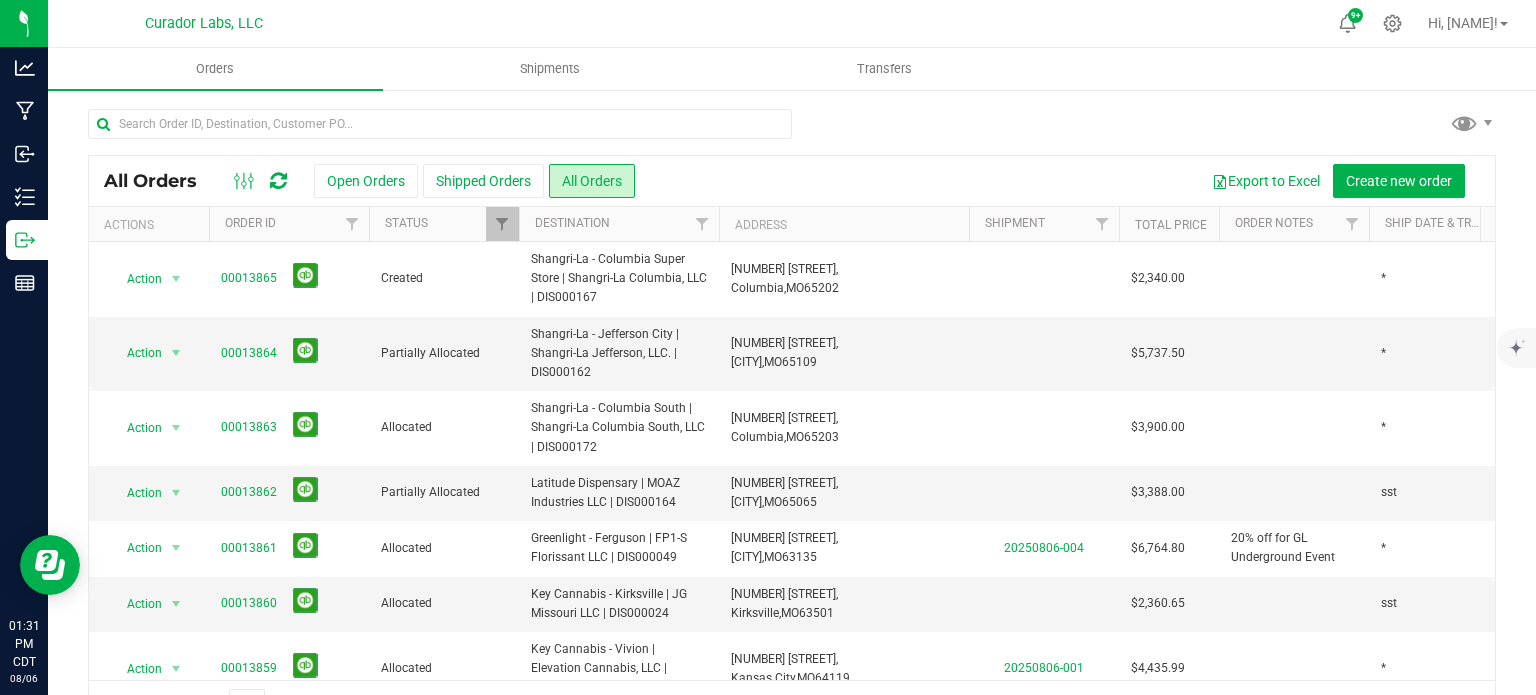 click at bounding box center (278, 181) 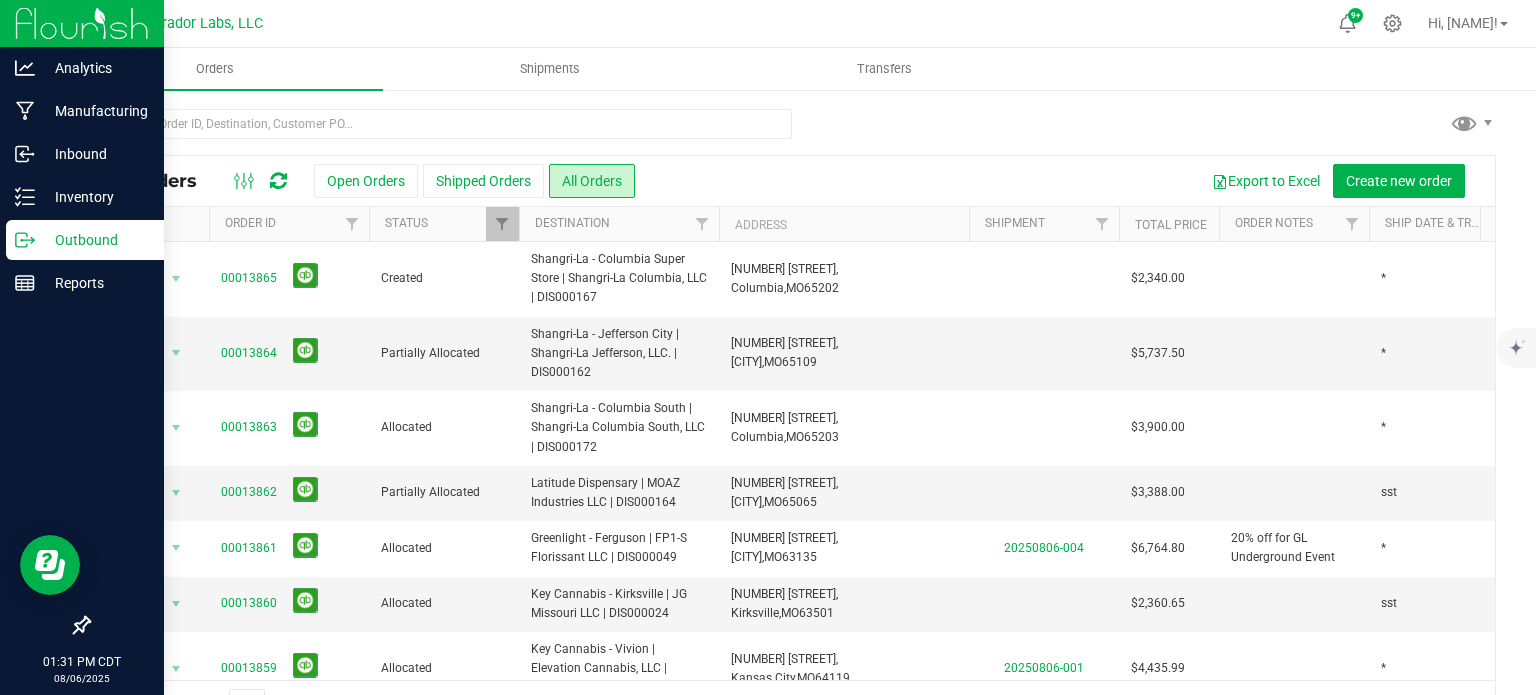 click on "Outbound" at bounding box center (95, 240) 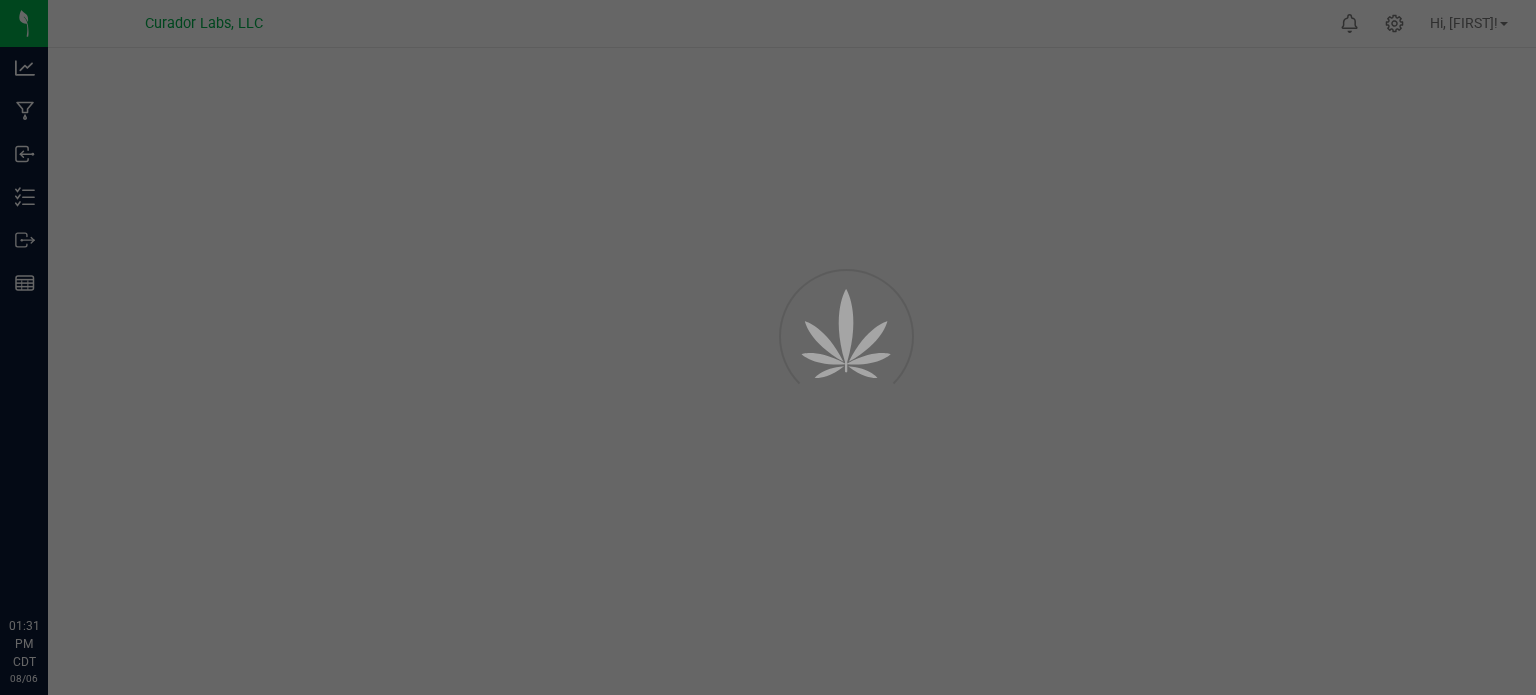 scroll, scrollTop: 0, scrollLeft: 0, axis: both 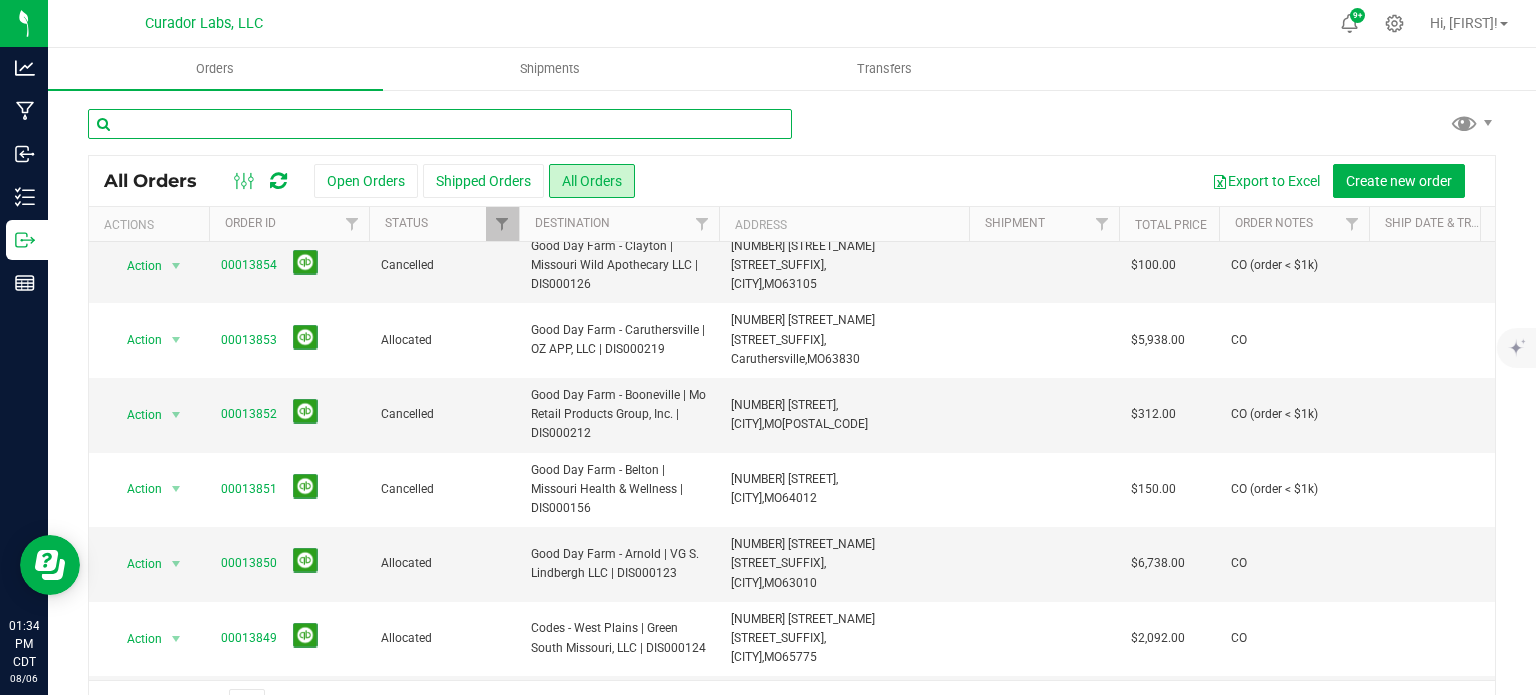 click at bounding box center (440, 124) 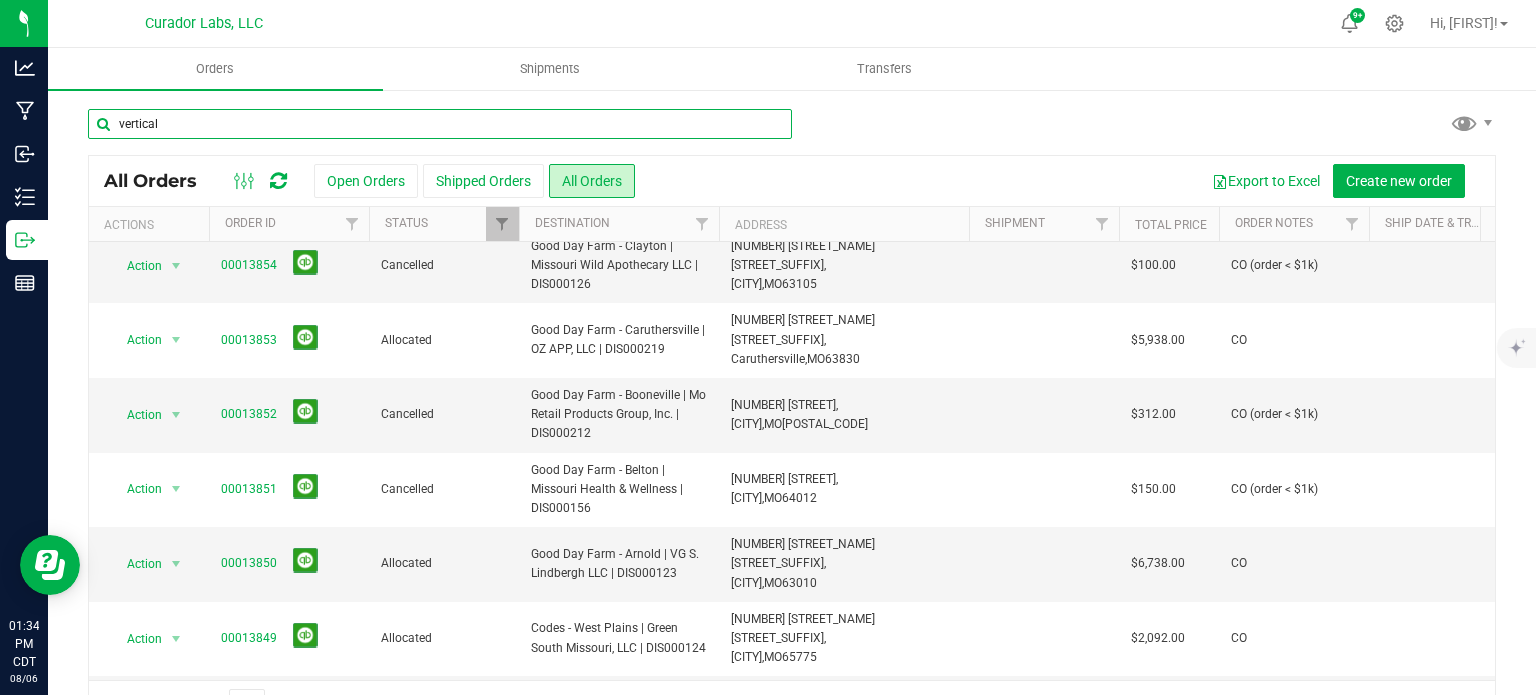 type on "vertical" 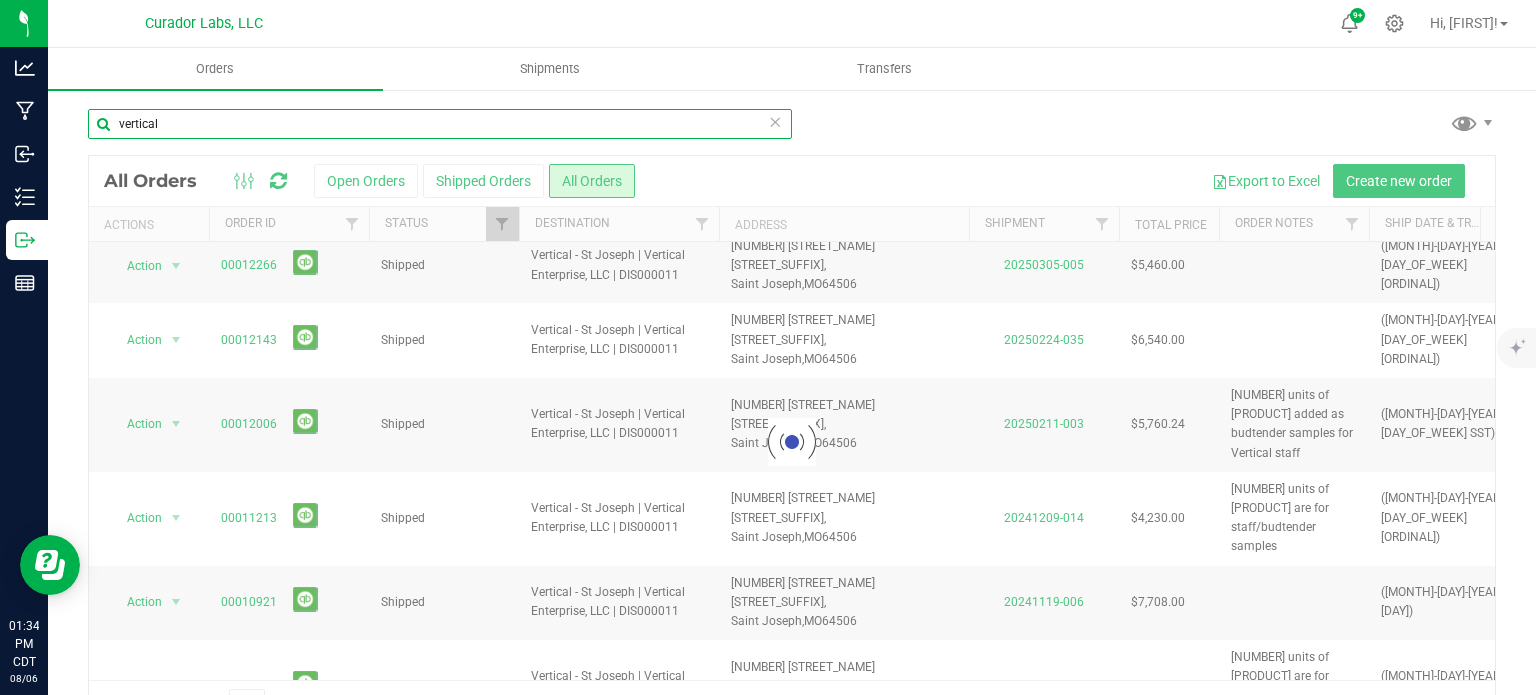 scroll, scrollTop: 0, scrollLeft: 0, axis: both 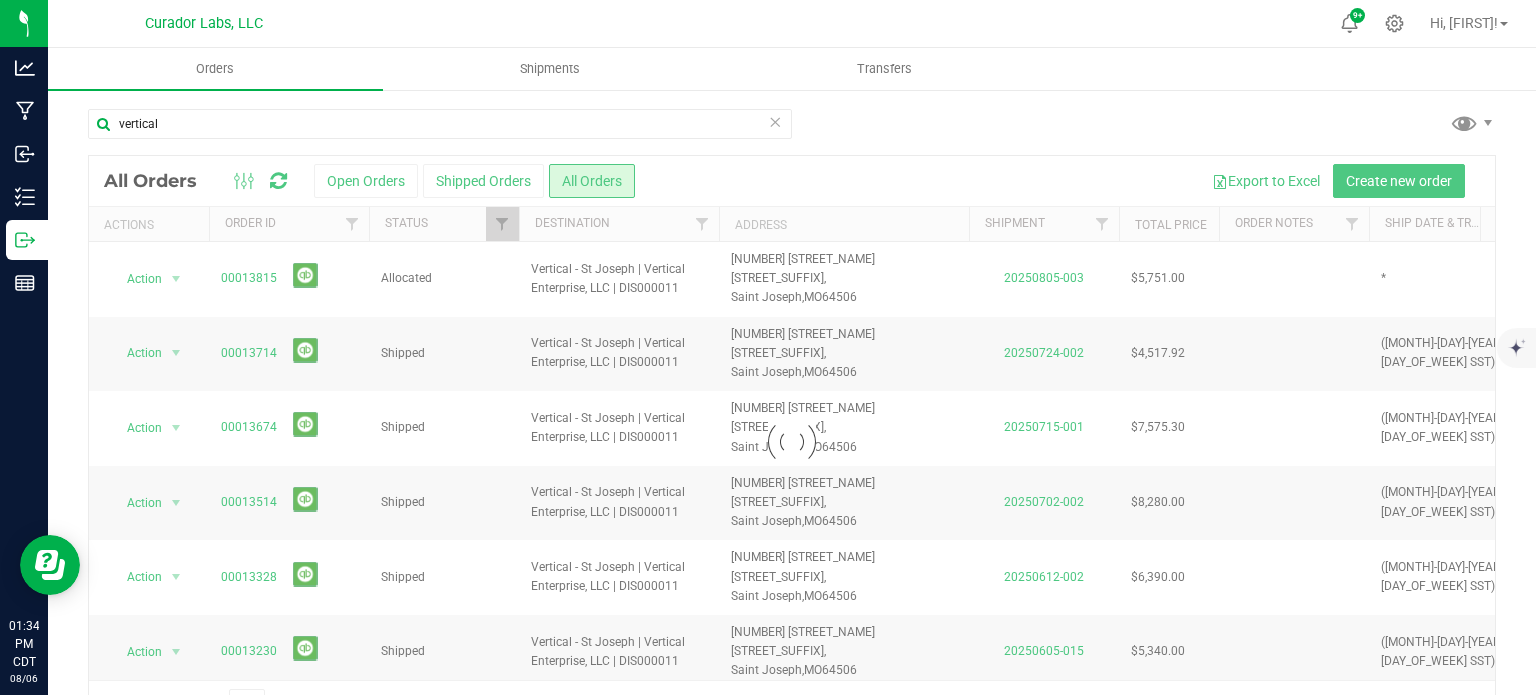click at bounding box center [792, 442] 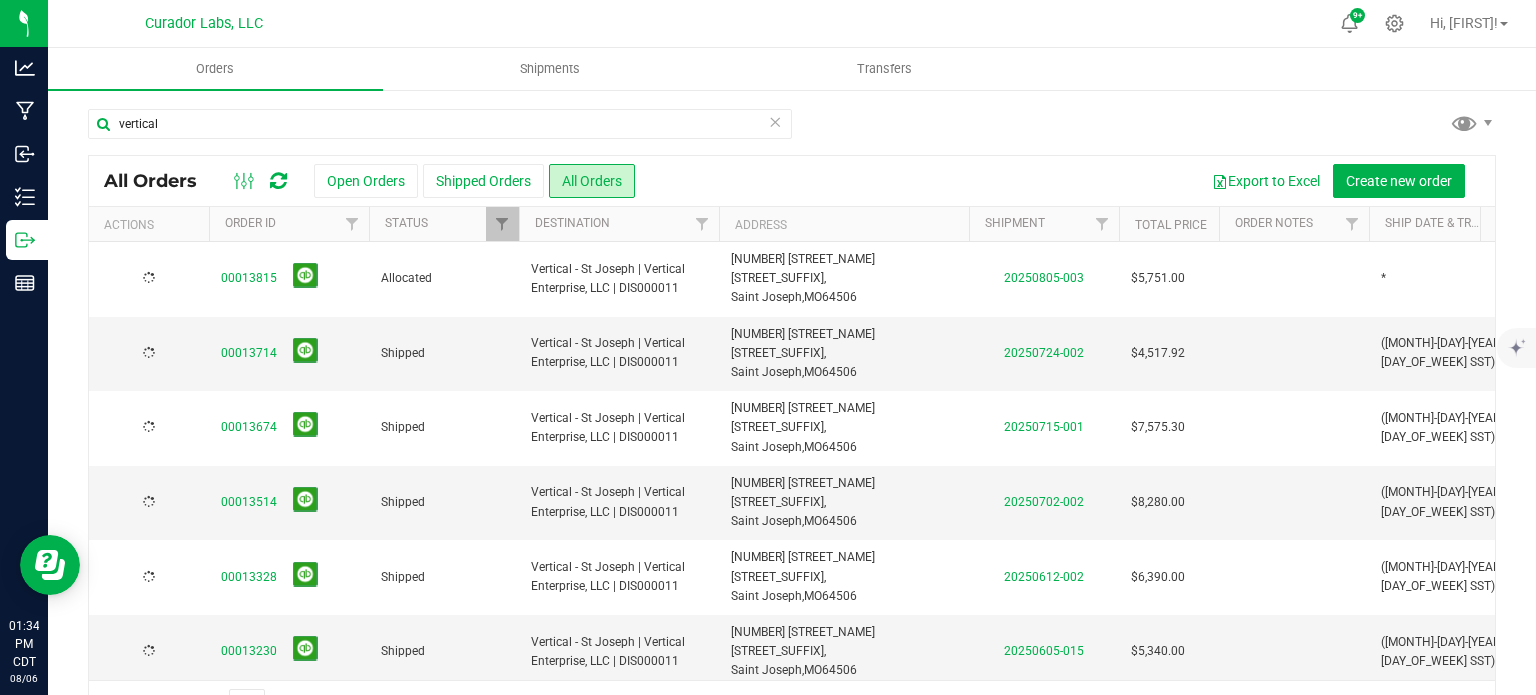 click on "00013815" at bounding box center (249, 278) 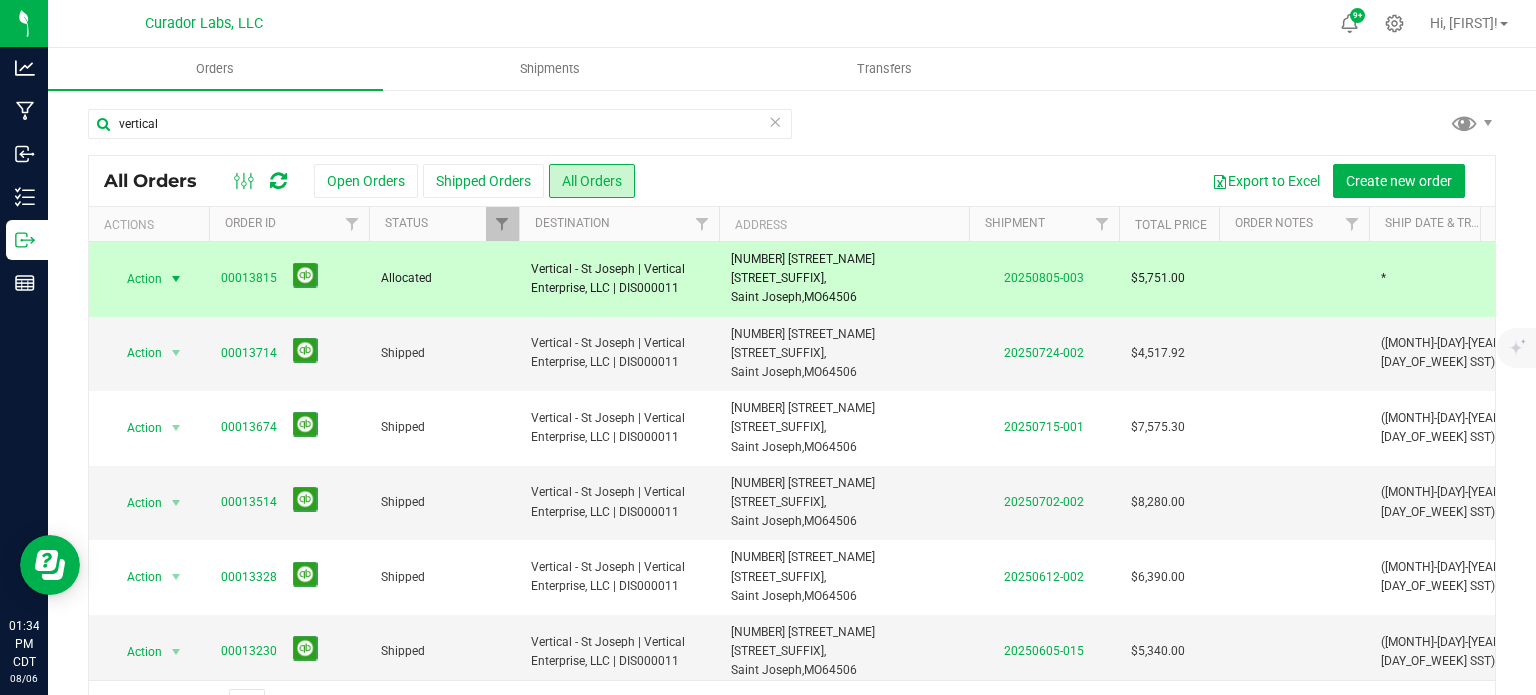 click on "Orders
Shipments
Transfers
vertical
All Orders
Open Orders" at bounding box center (792, 371) 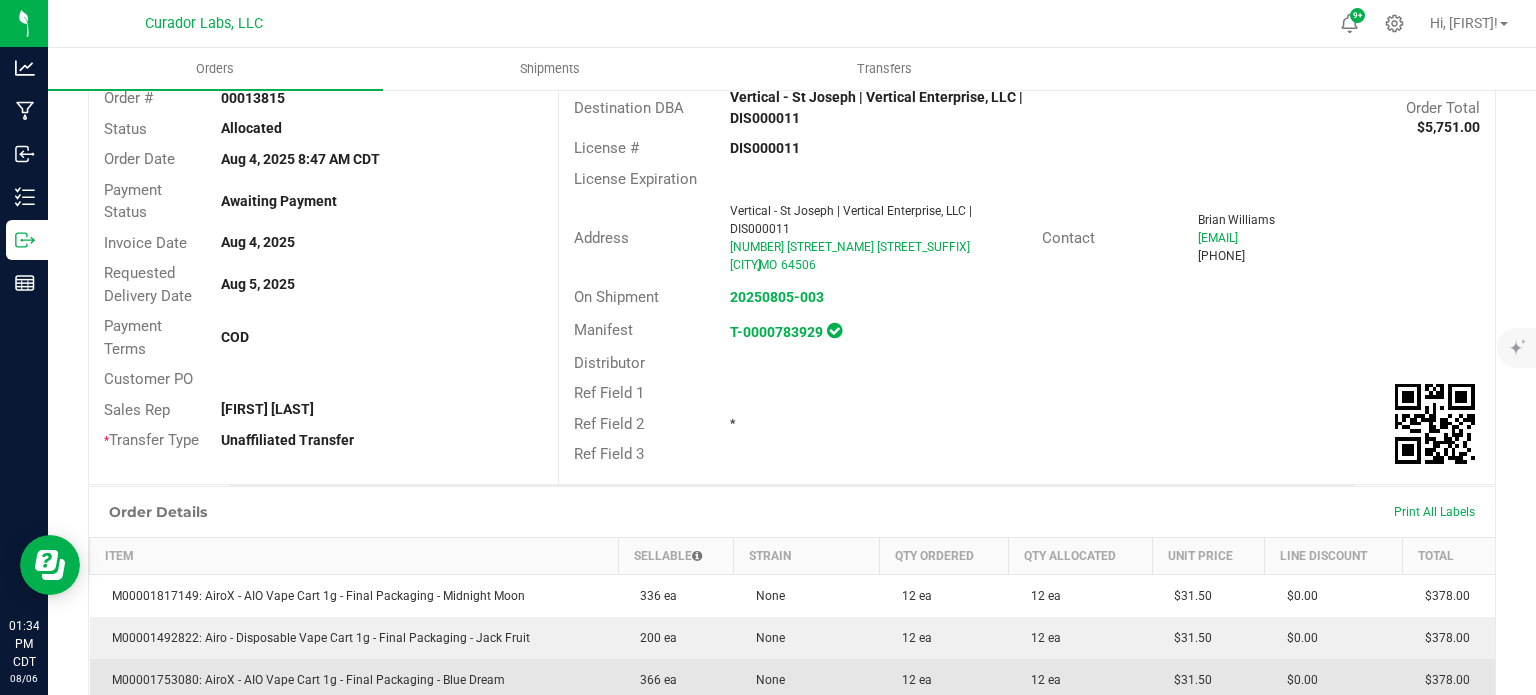scroll, scrollTop: 0, scrollLeft: 0, axis: both 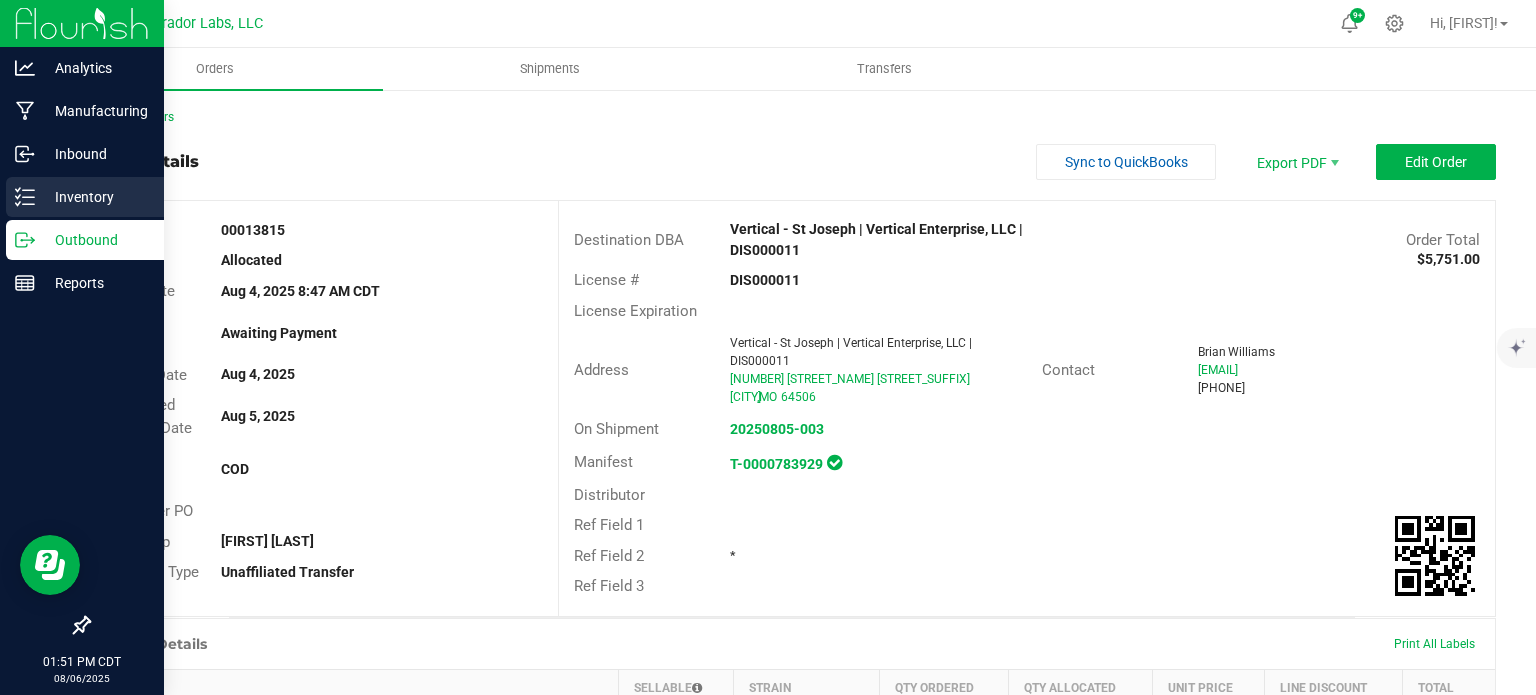 click on "Inventory" at bounding box center (85, 197) 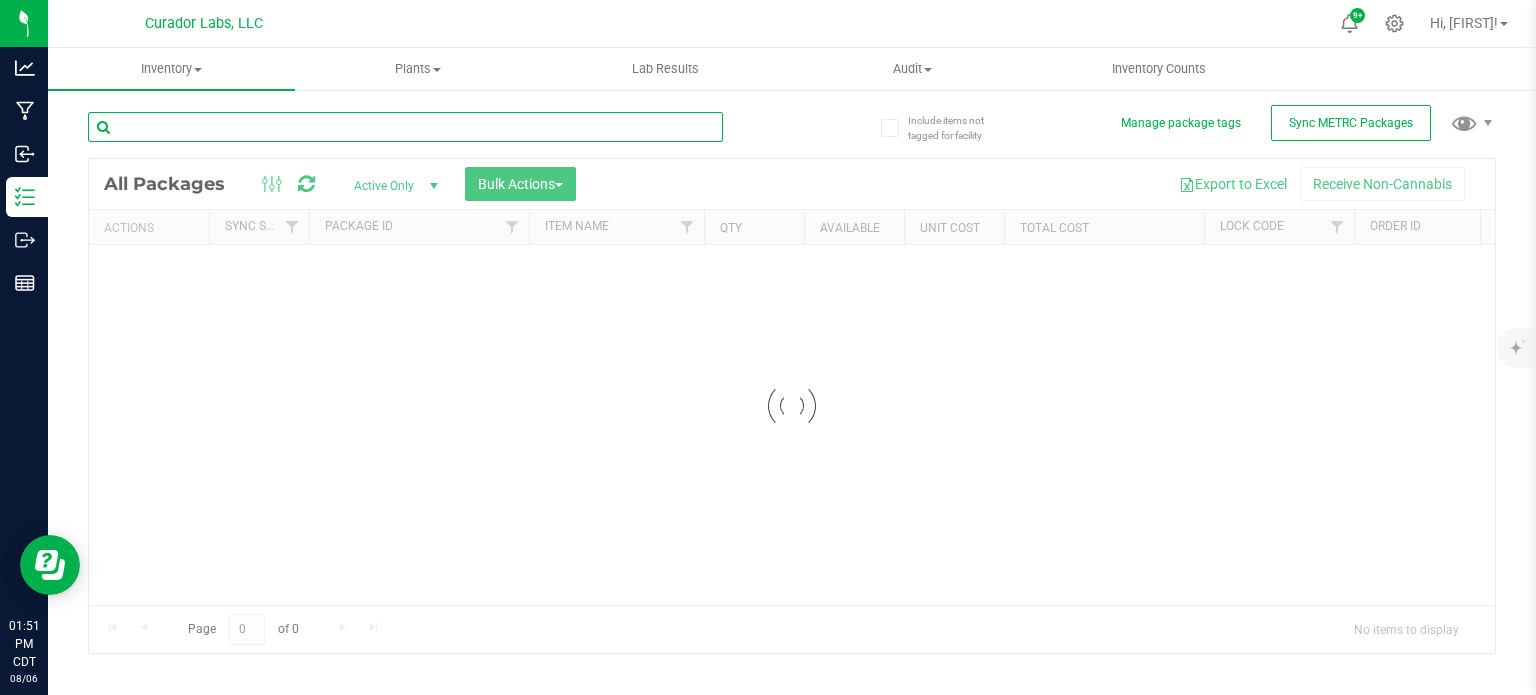 click at bounding box center (405, 127) 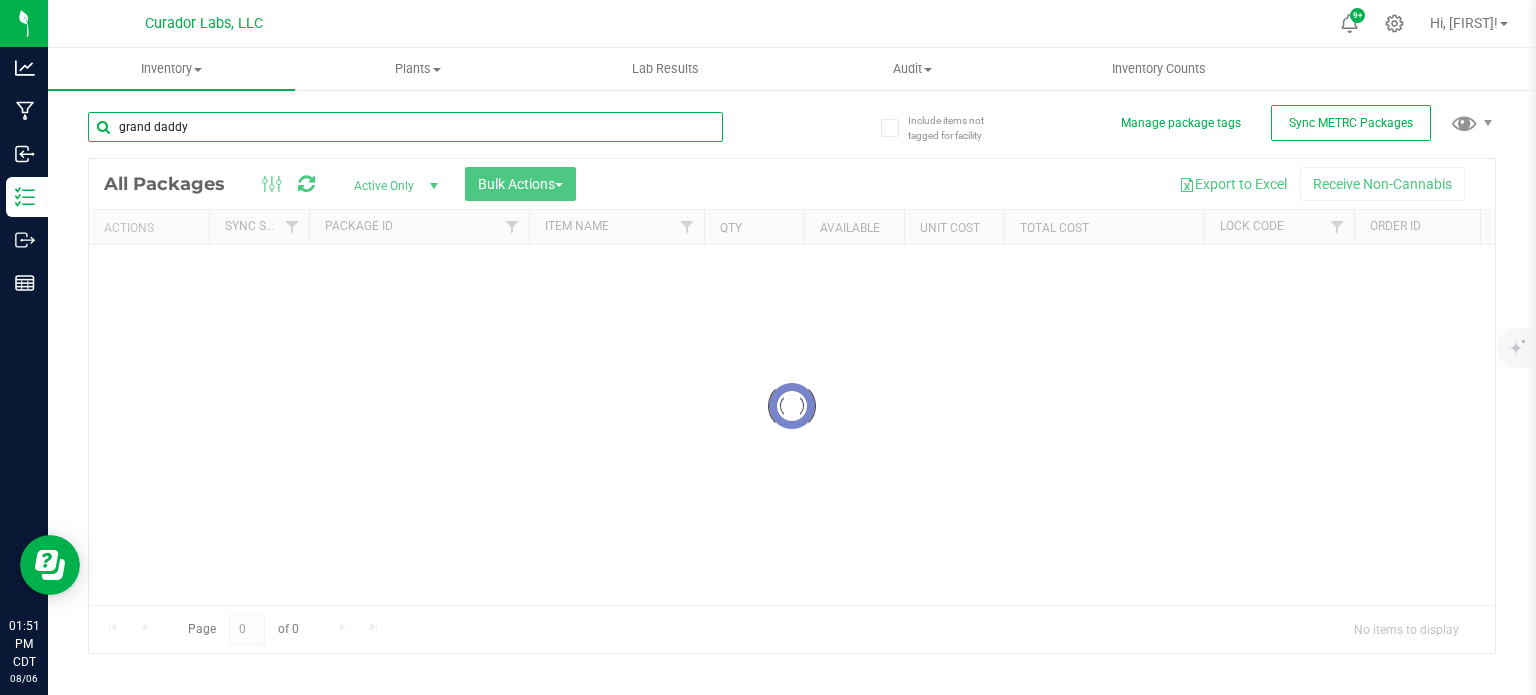 type on "grand daddy" 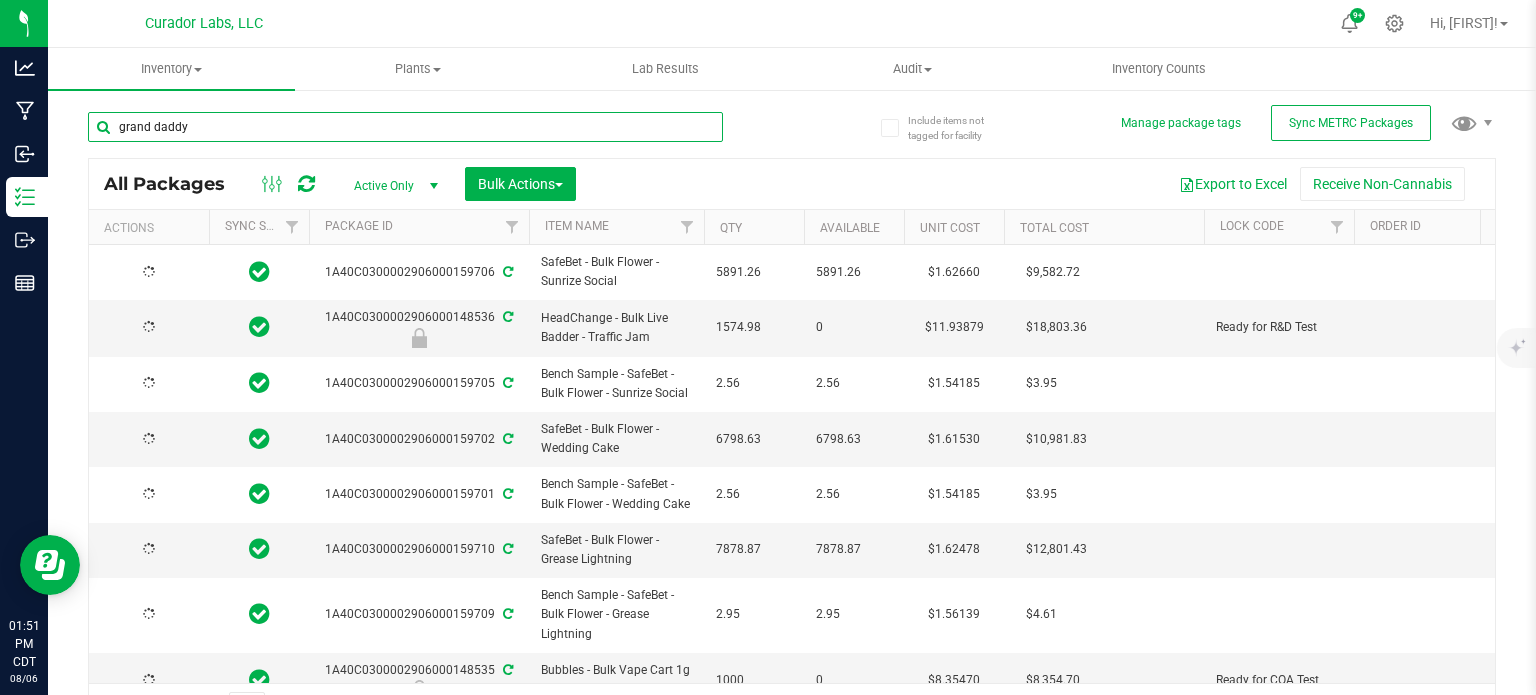 type on "2026-08-06" 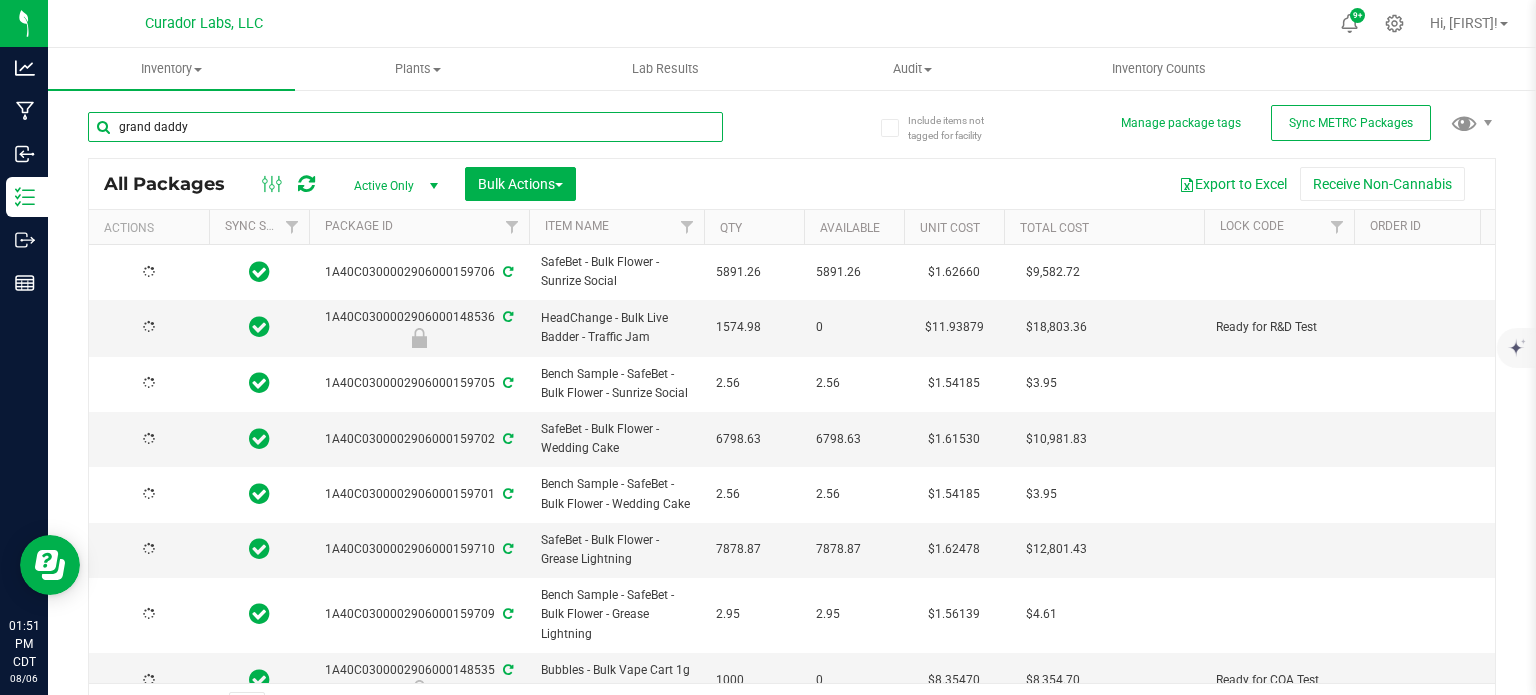 type on "2026-08-06" 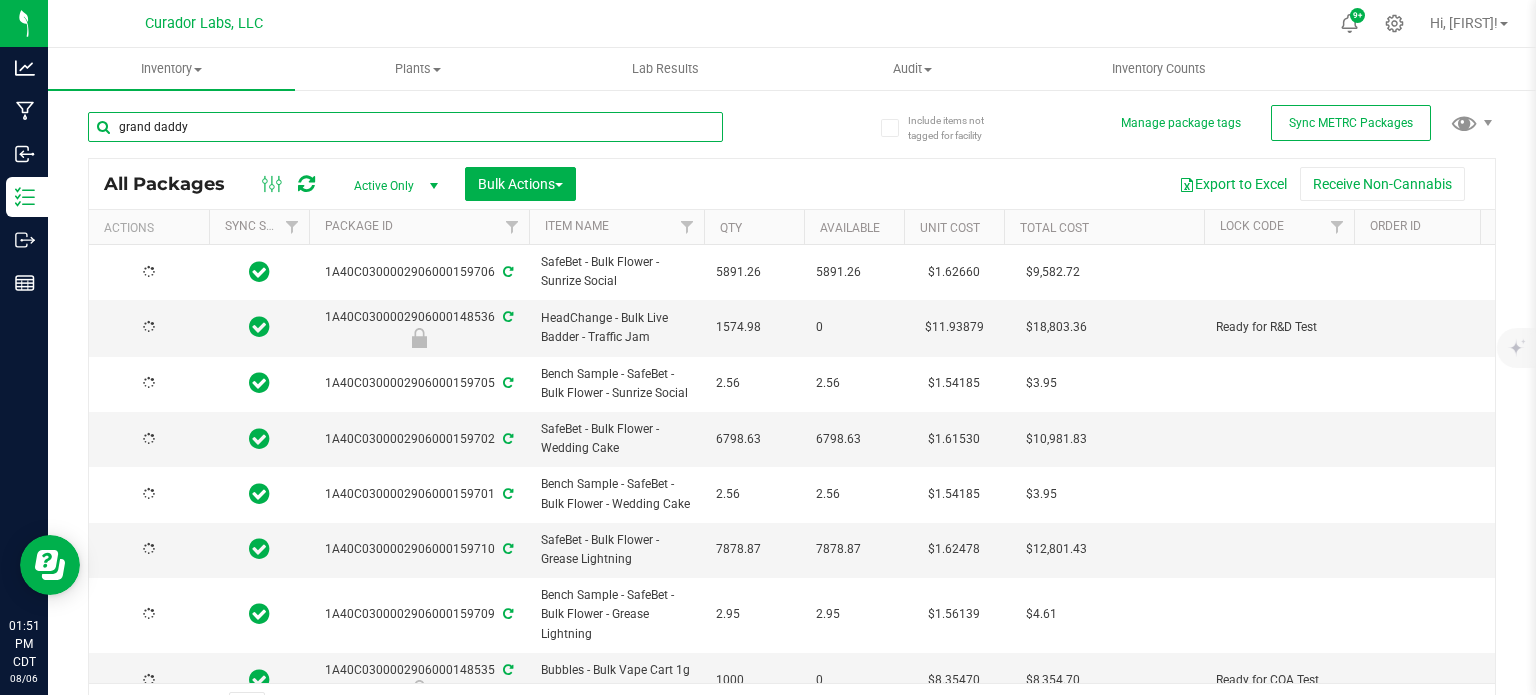 type on "2026-07-29" 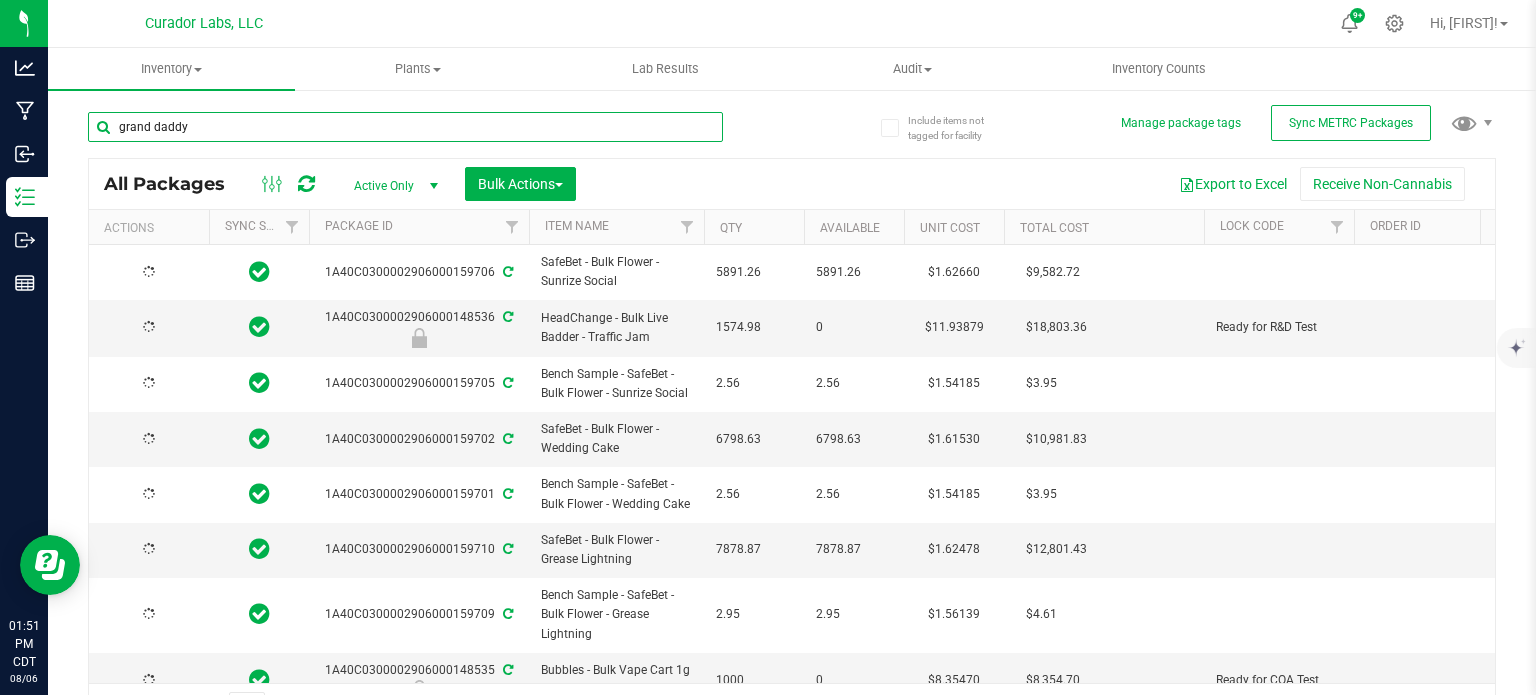 type on "2026-07-29" 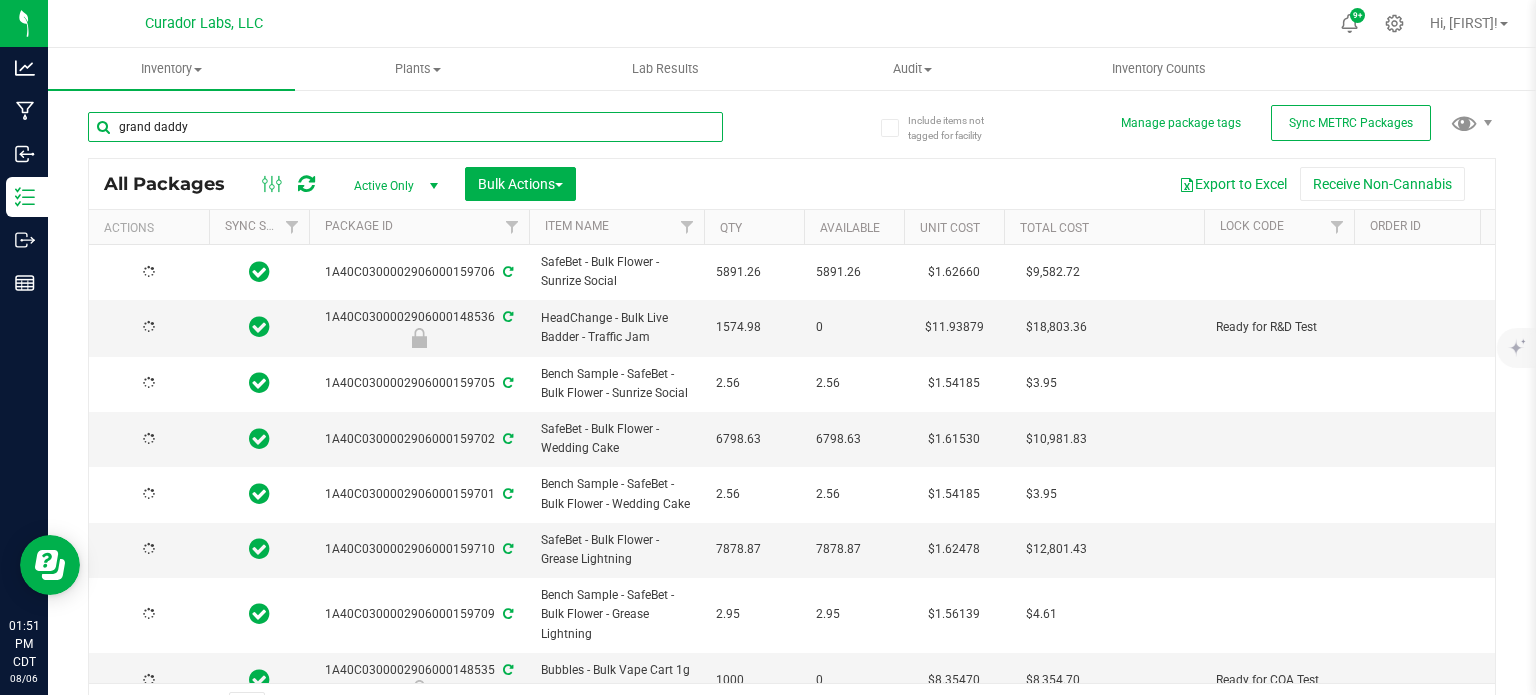 type on "2026-07-29" 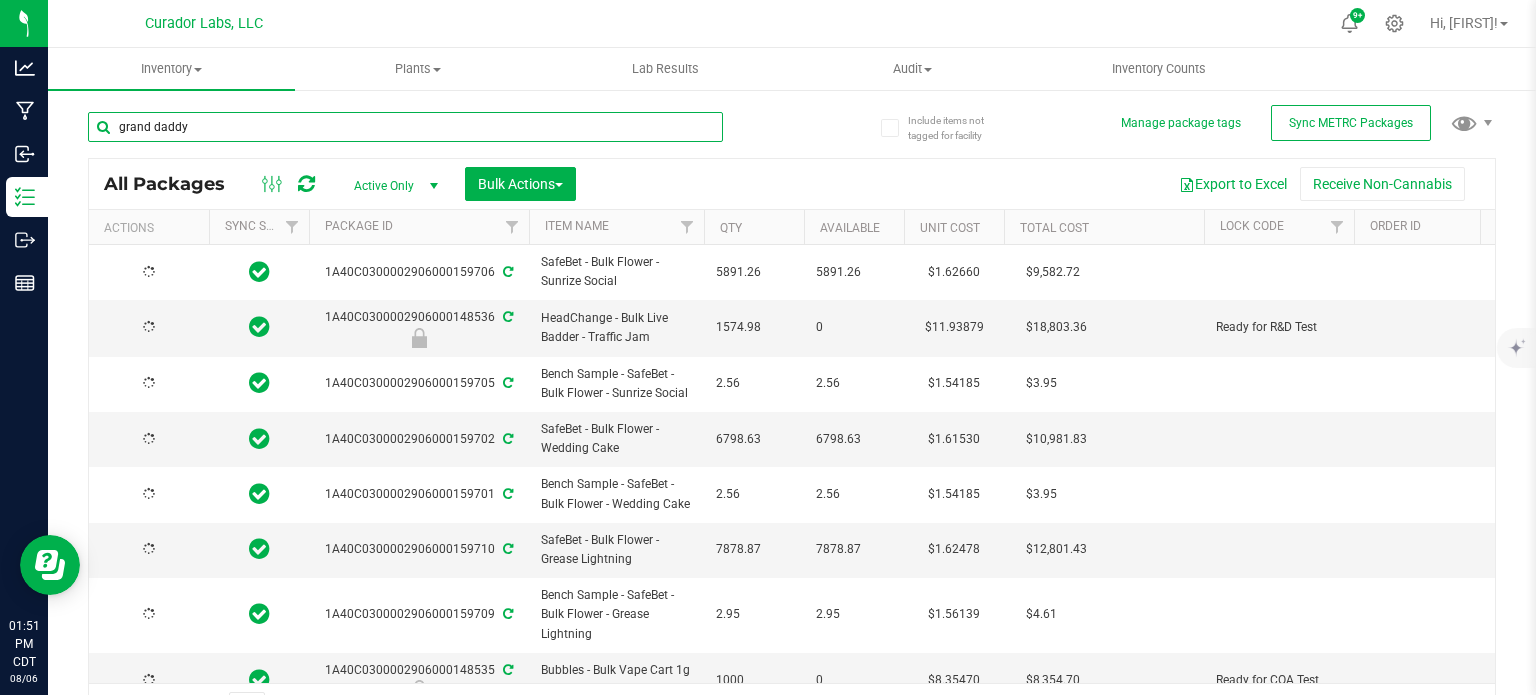 type on "2026-07-29" 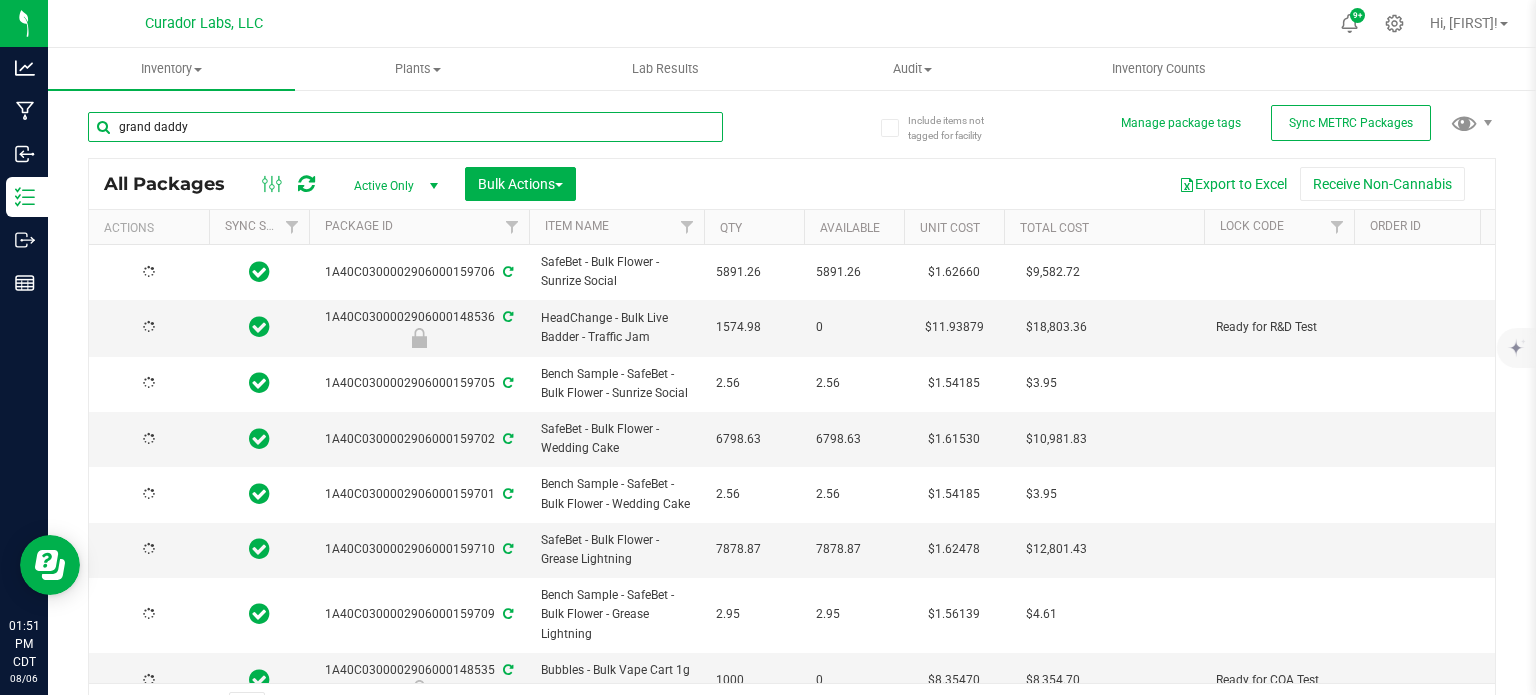 type on "2026-07-29" 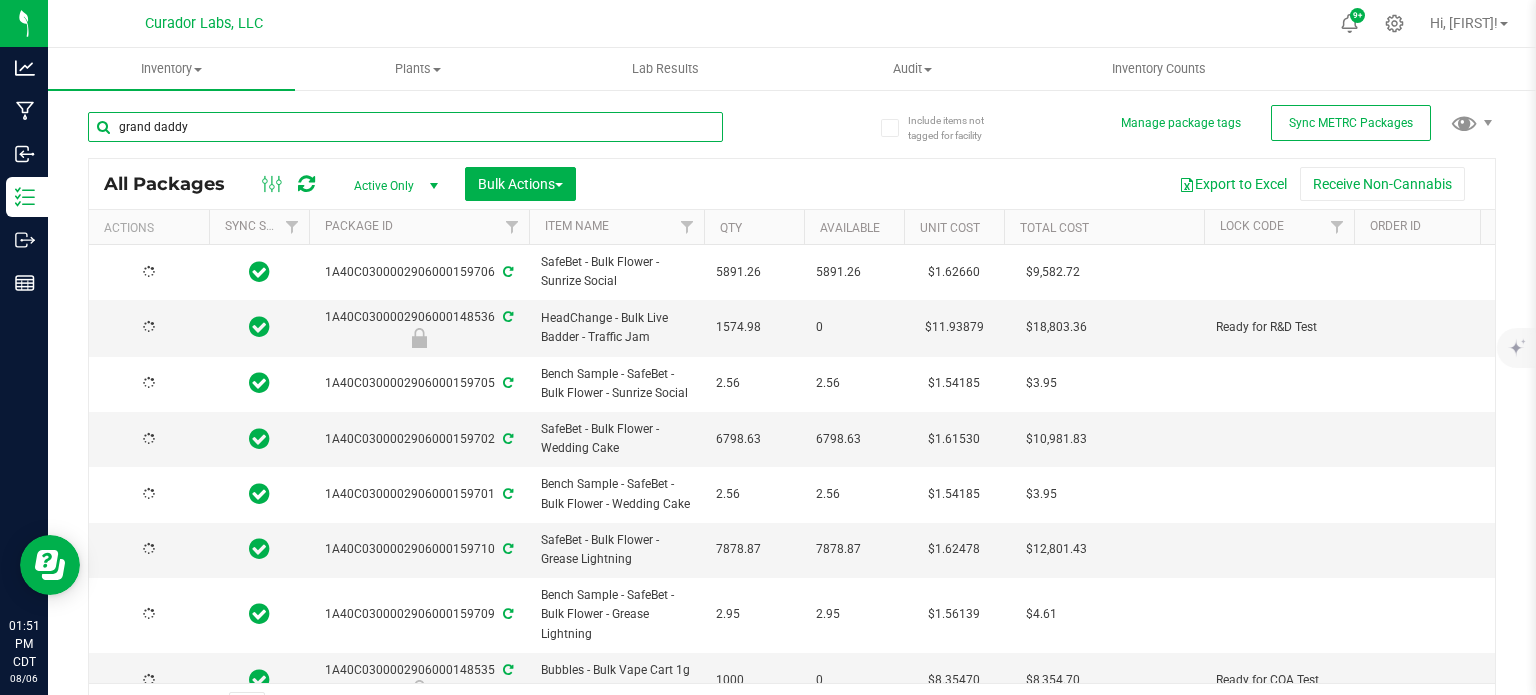 type on "2026-07-29" 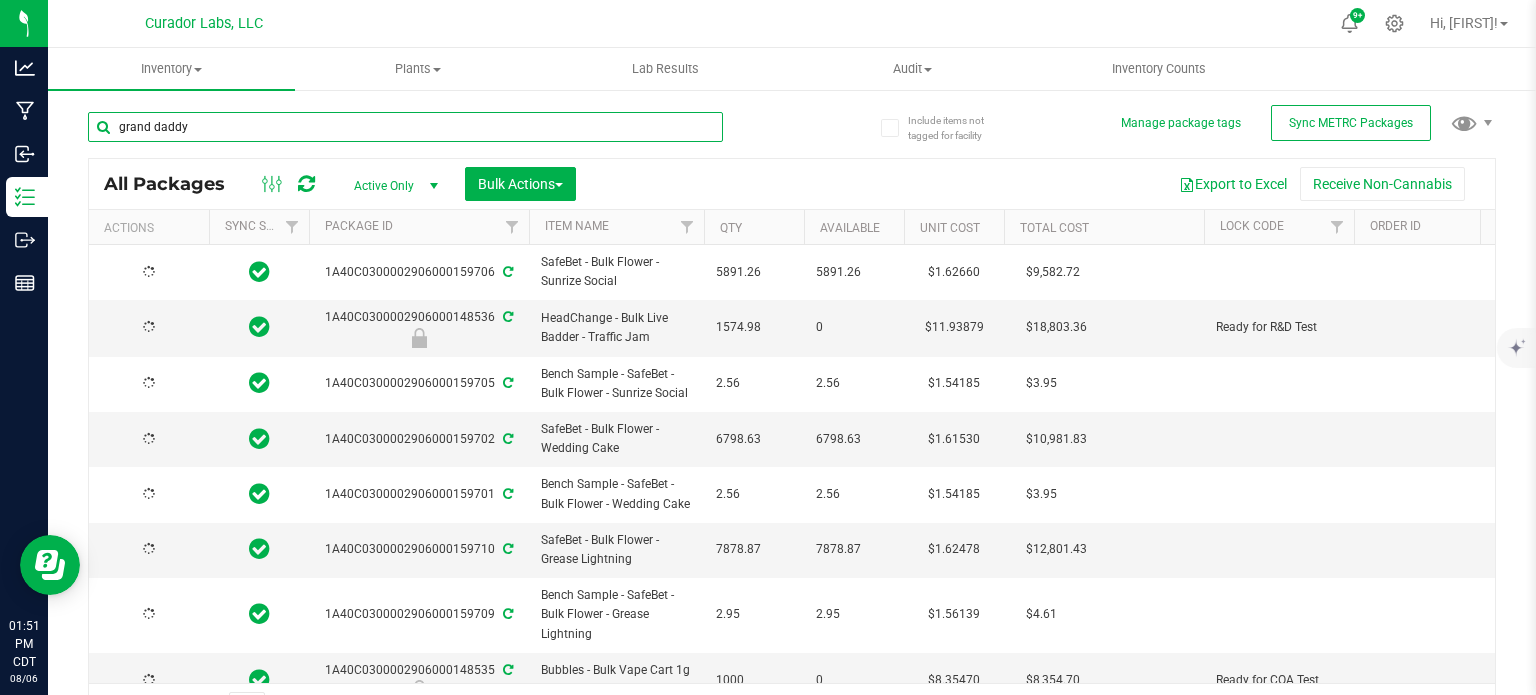 type on "2026-07-29" 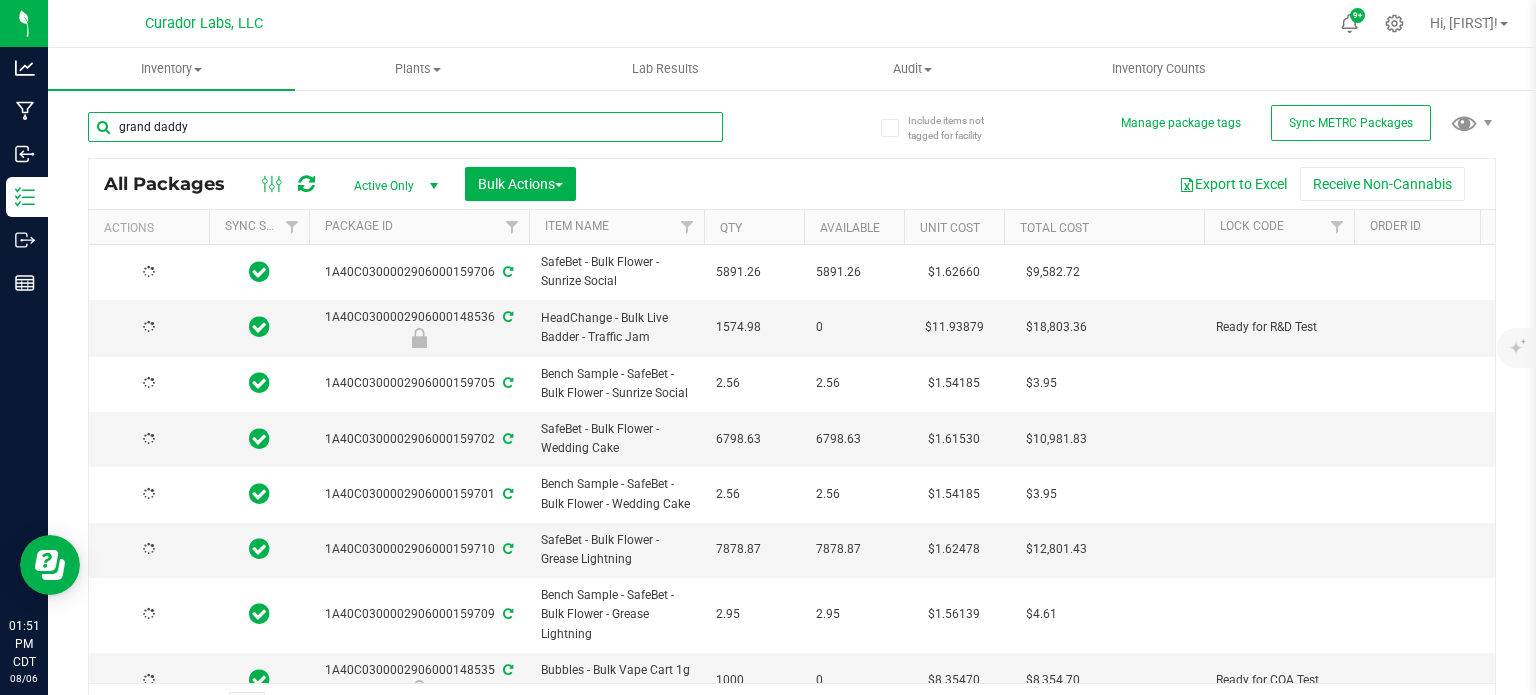 type on "2026-07-29" 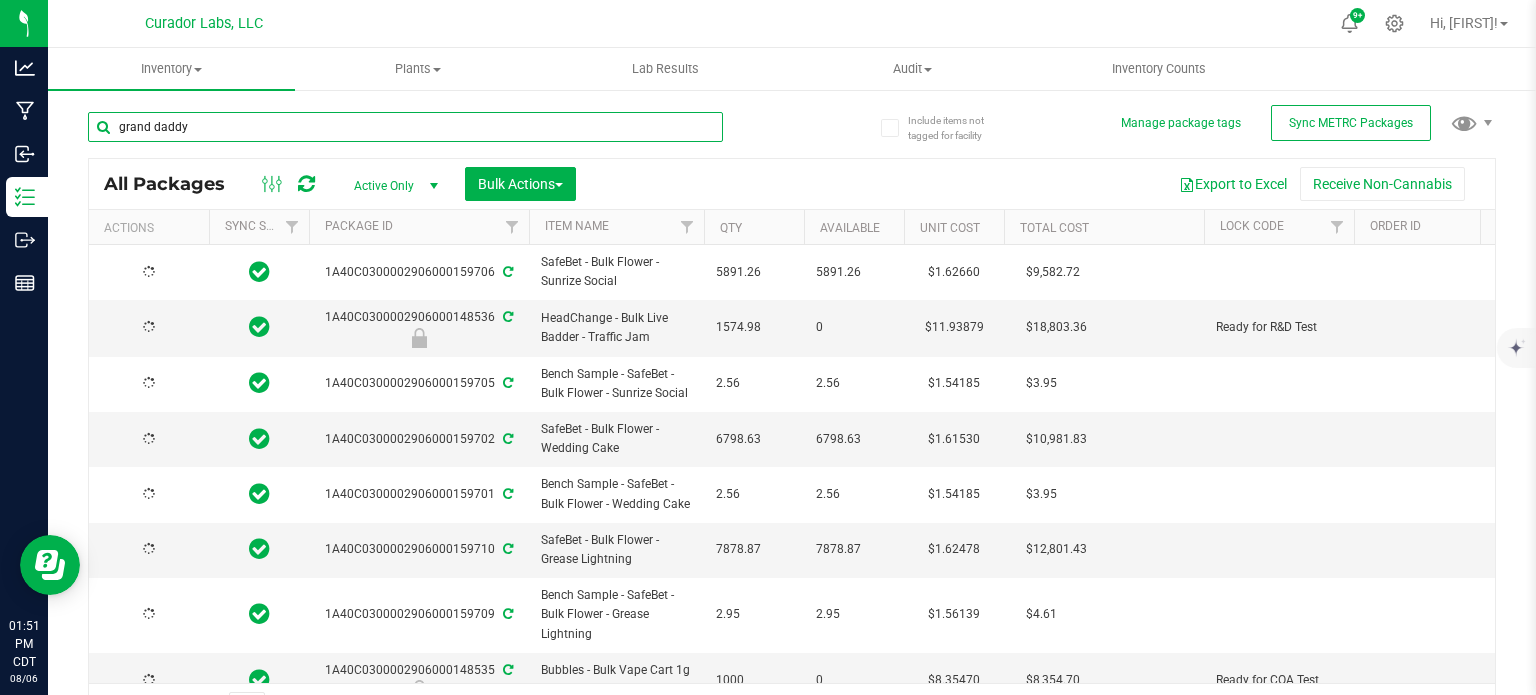 type on "2026-07-29" 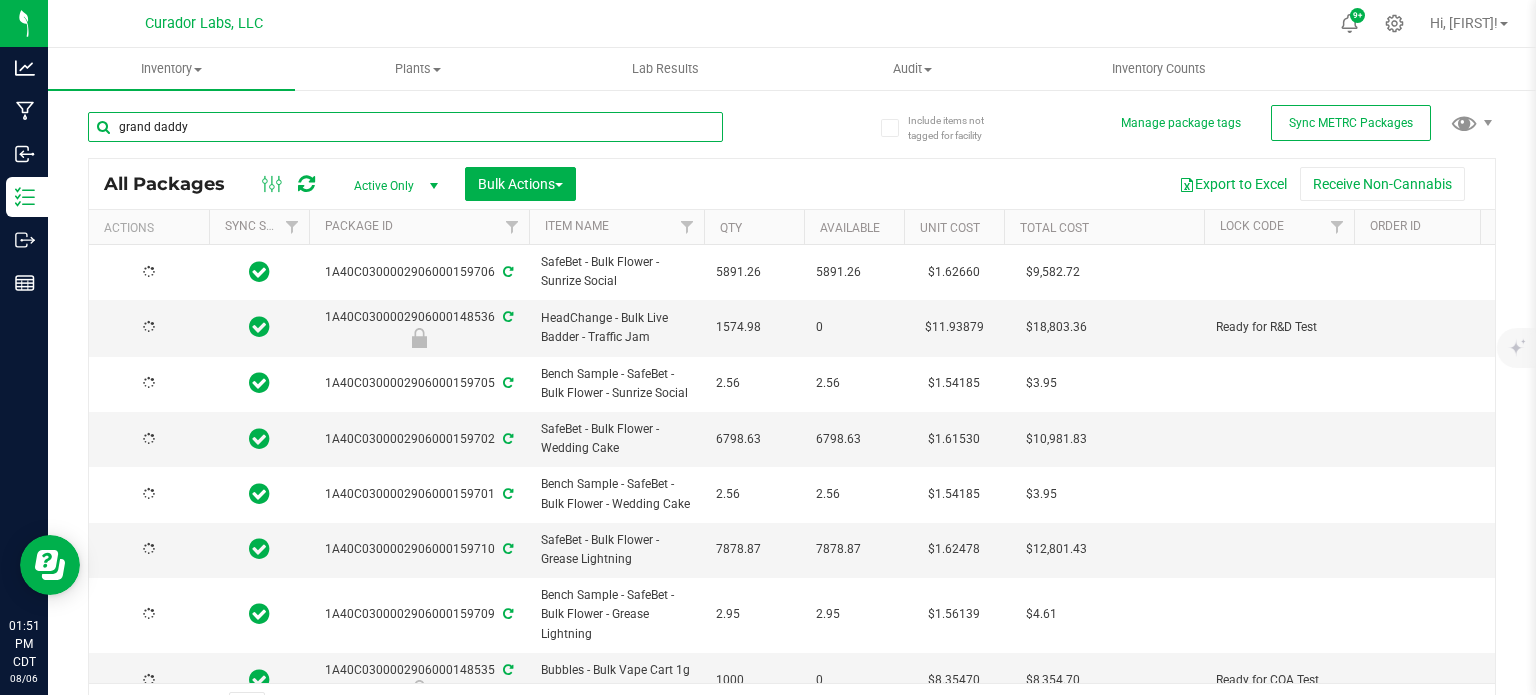 type on "2026-07-29" 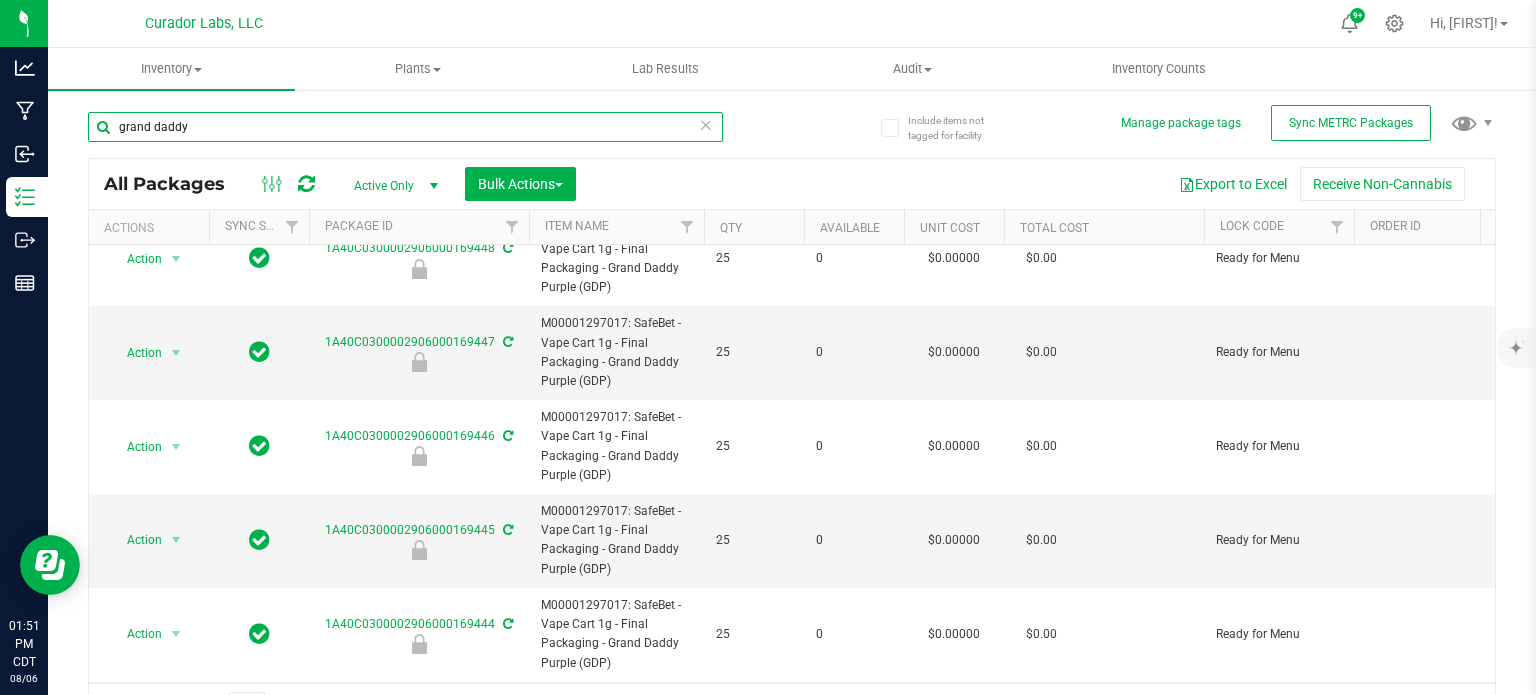 scroll, scrollTop: 500, scrollLeft: 0, axis: vertical 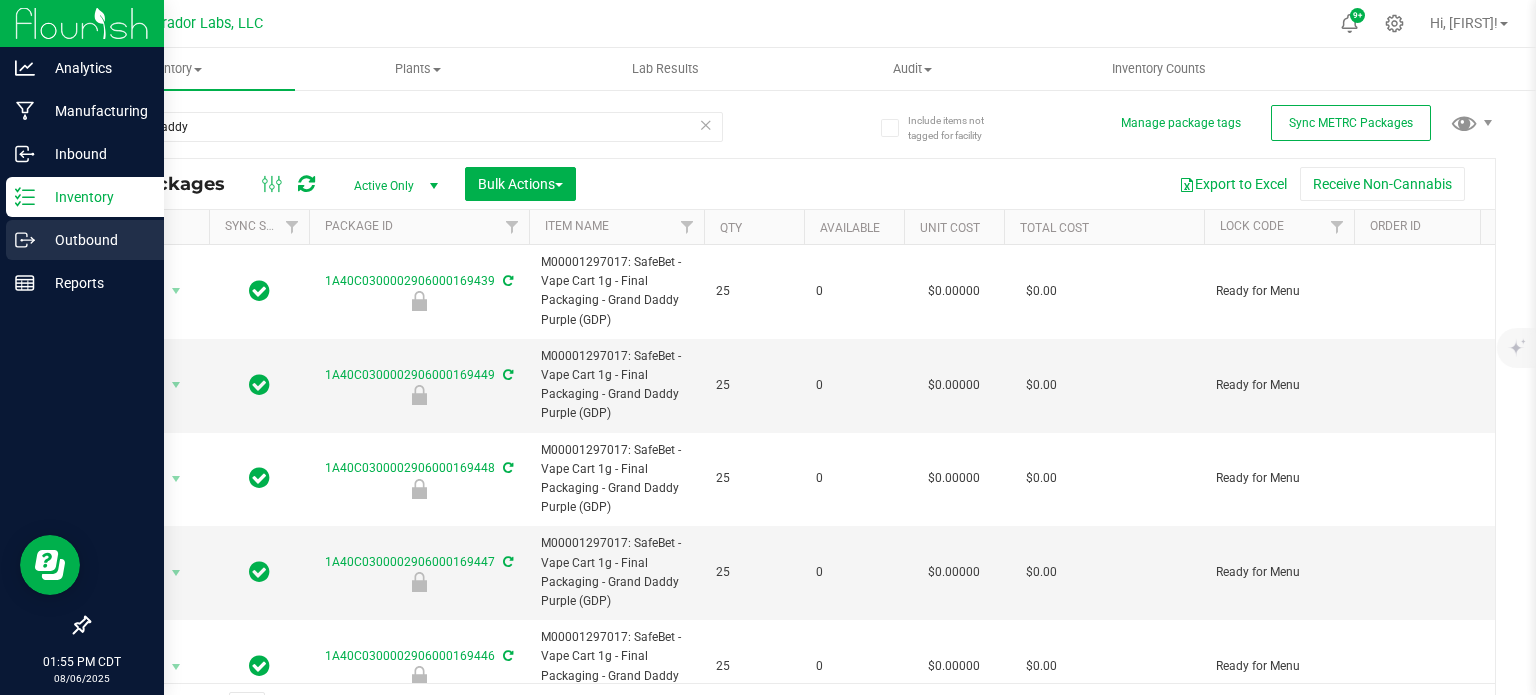 click on "Outbound" at bounding box center (95, 240) 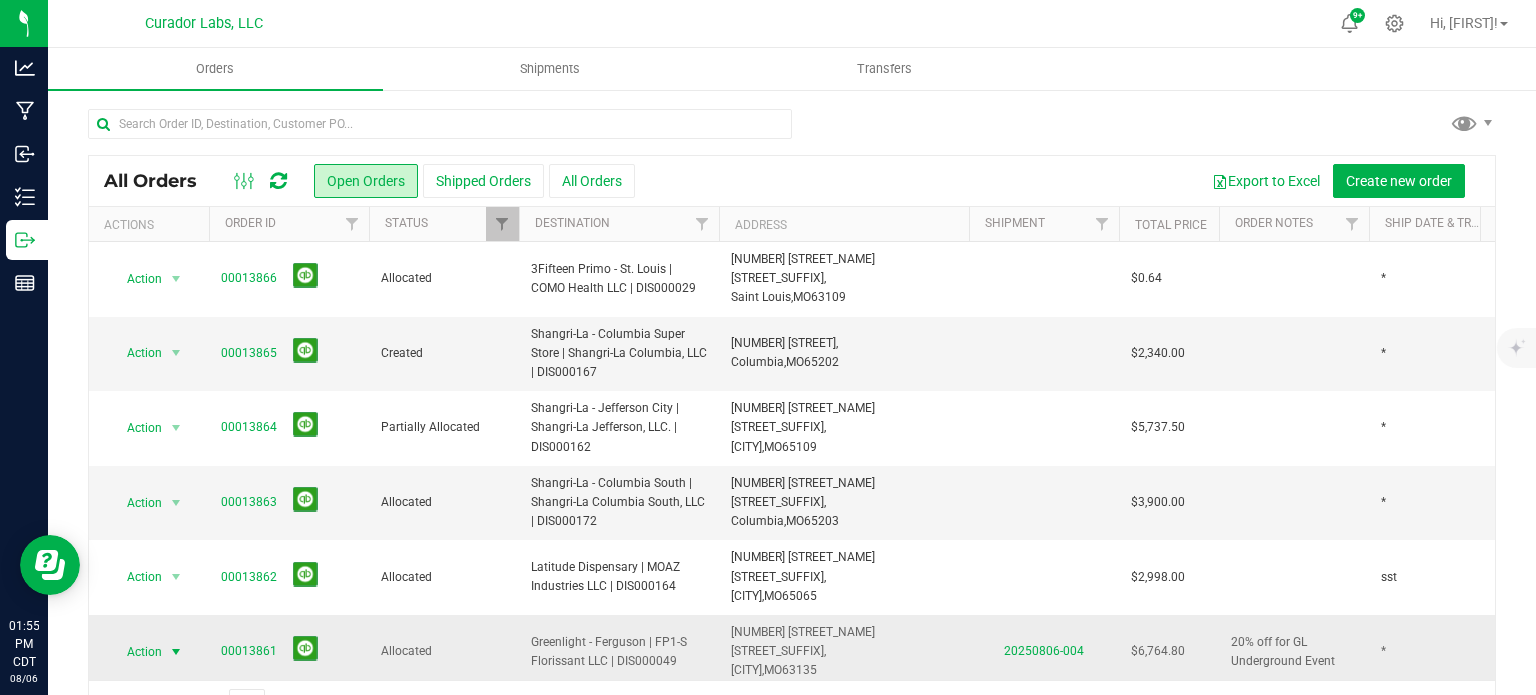 click on "Action" at bounding box center (136, 652) 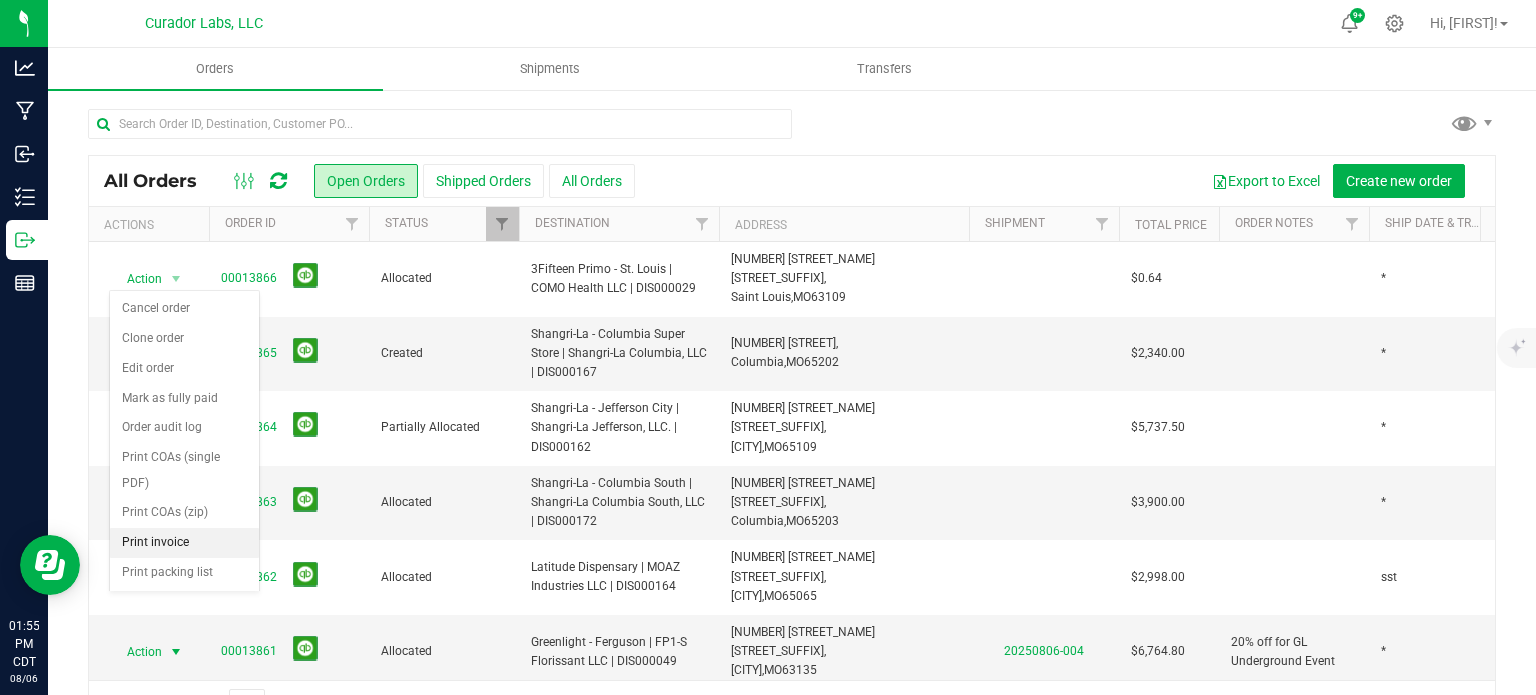 click on "Print invoice" at bounding box center [184, 543] 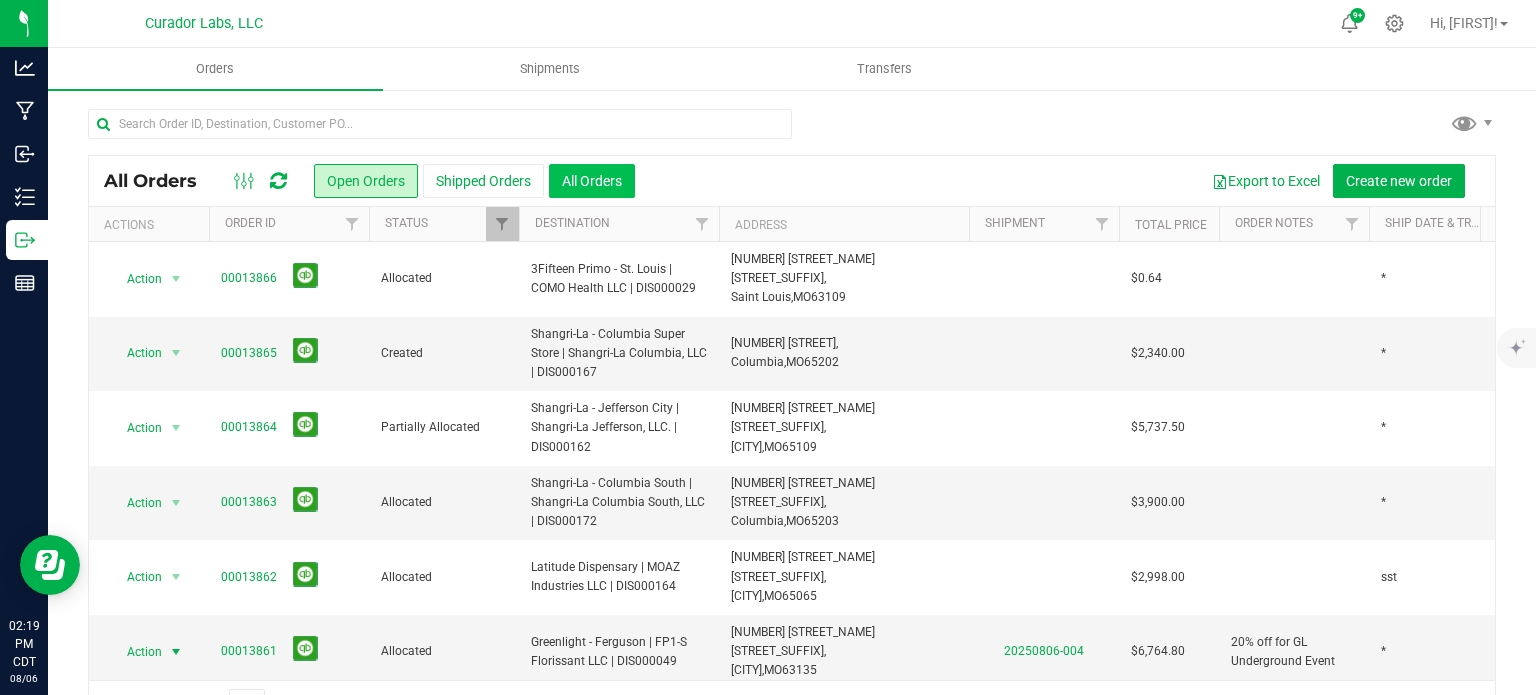 click on "All Orders" at bounding box center (592, 181) 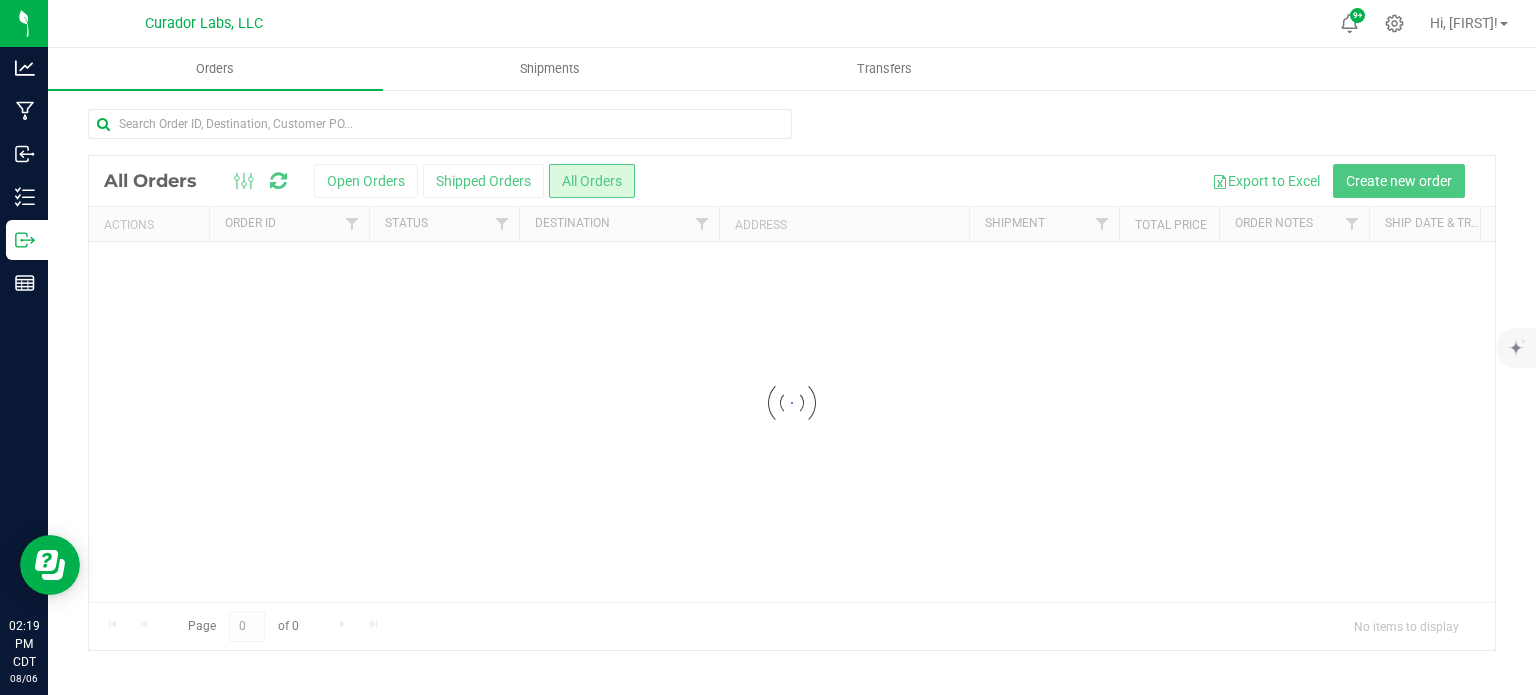 click at bounding box center [440, 124] 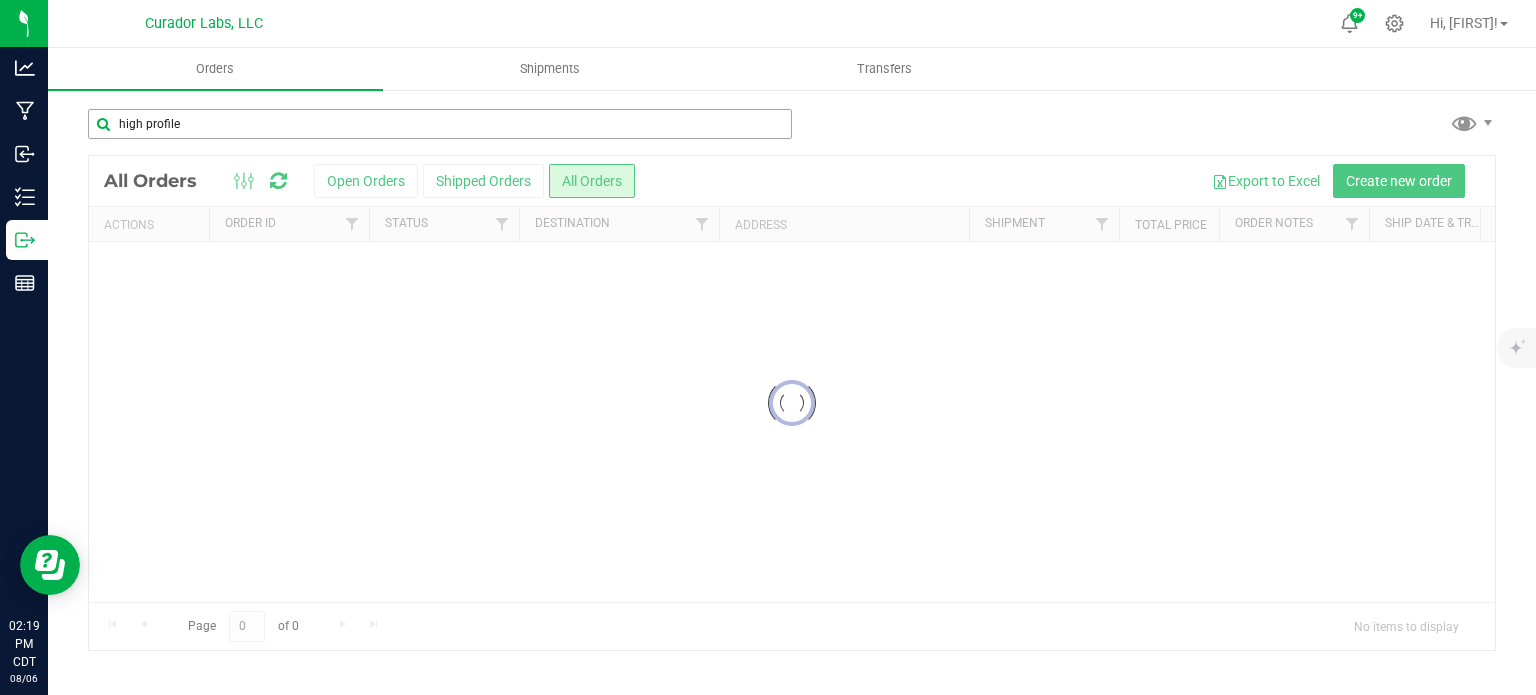 type on "high profile" 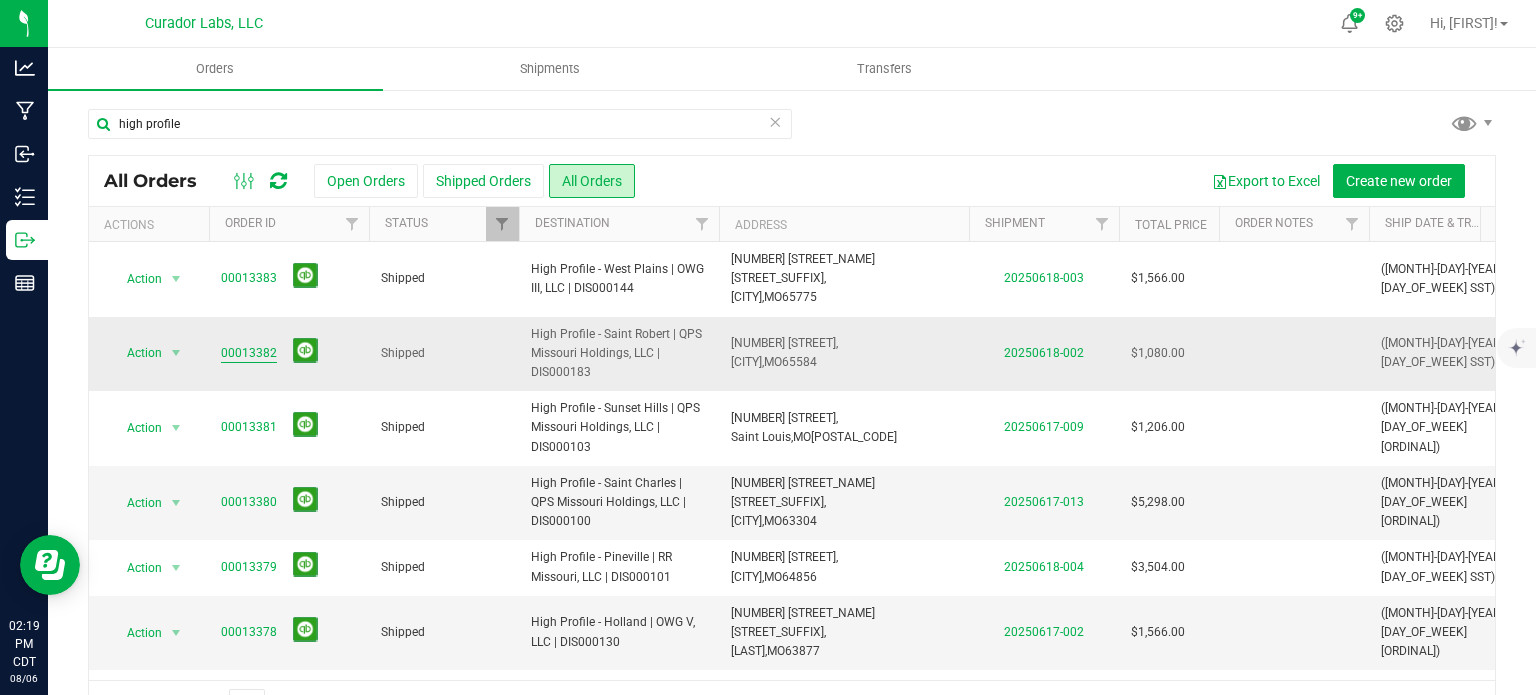 click on "00013382" at bounding box center (249, 353) 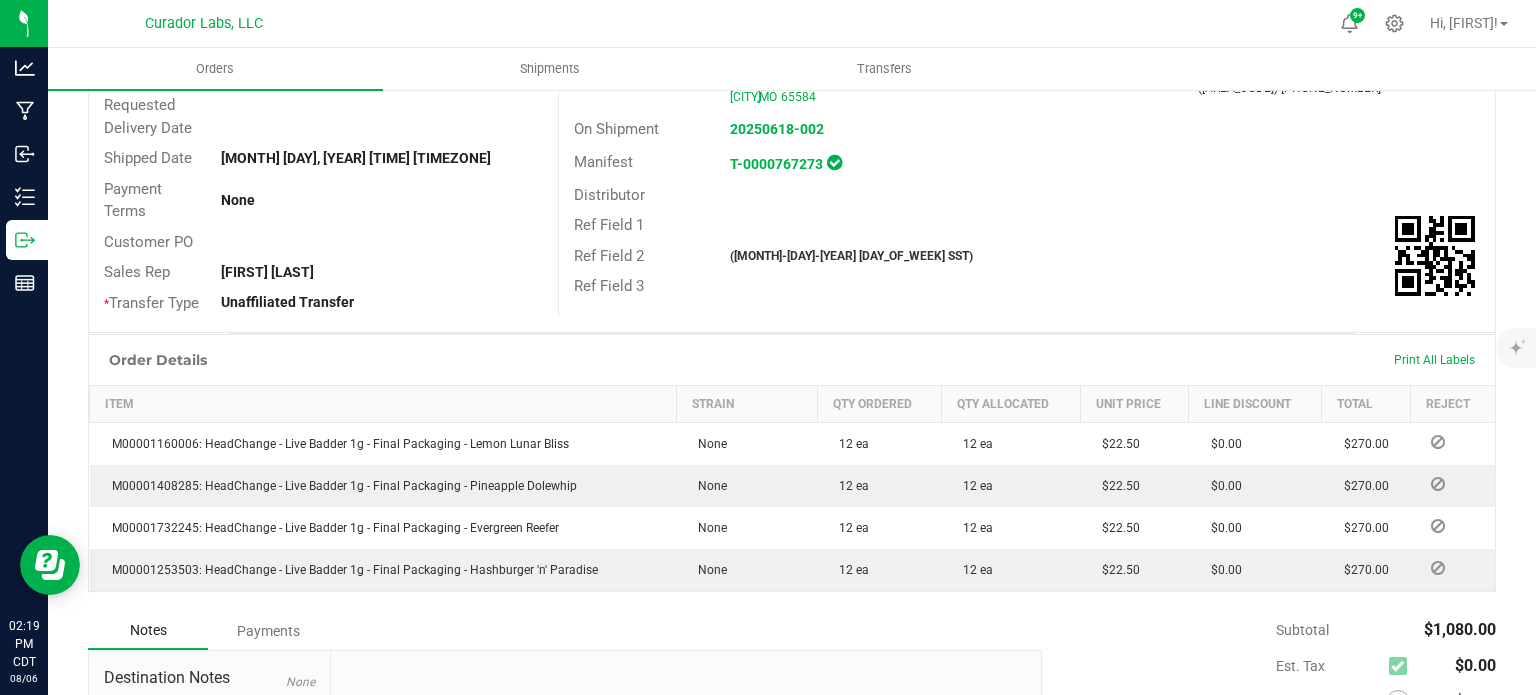 scroll, scrollTop: 0, scrollLeft: 0, axis: both 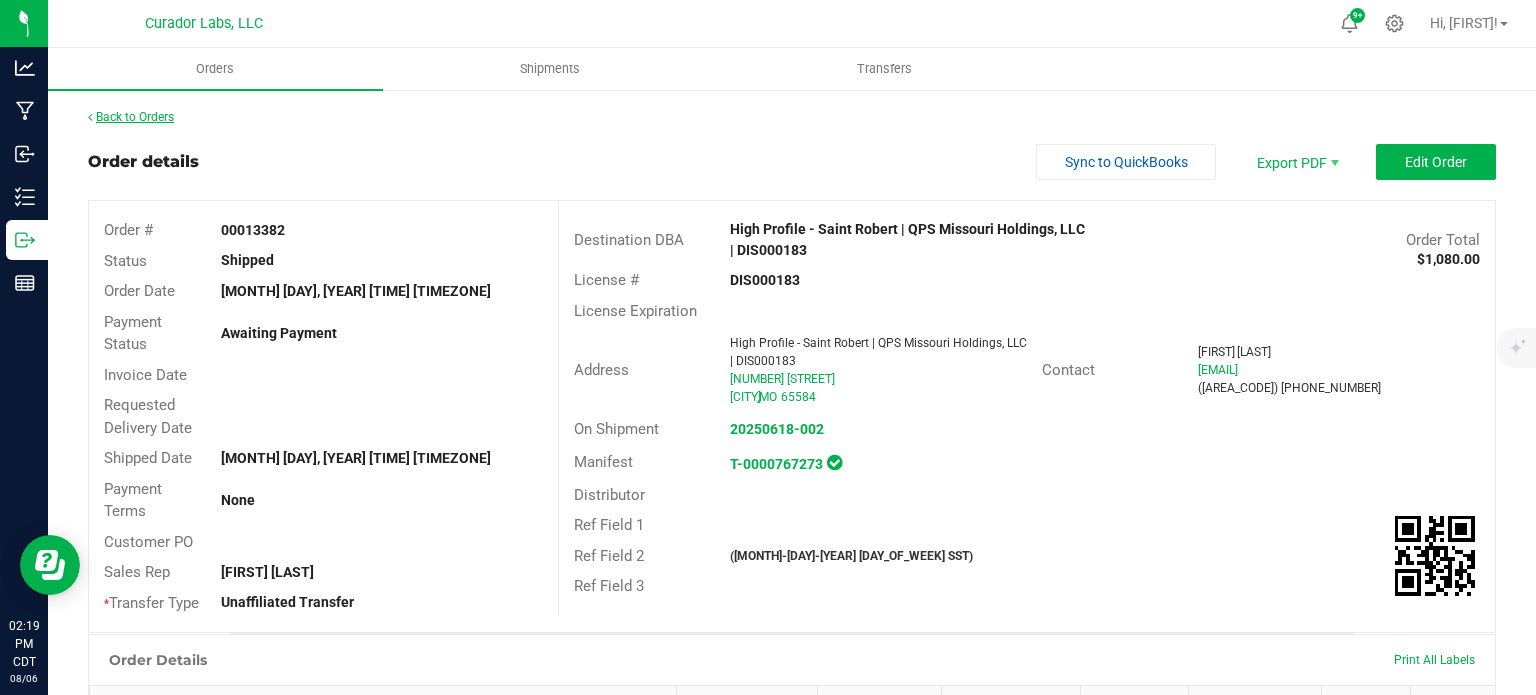 click on "Back to Orders" at bounding box center [131, 117] 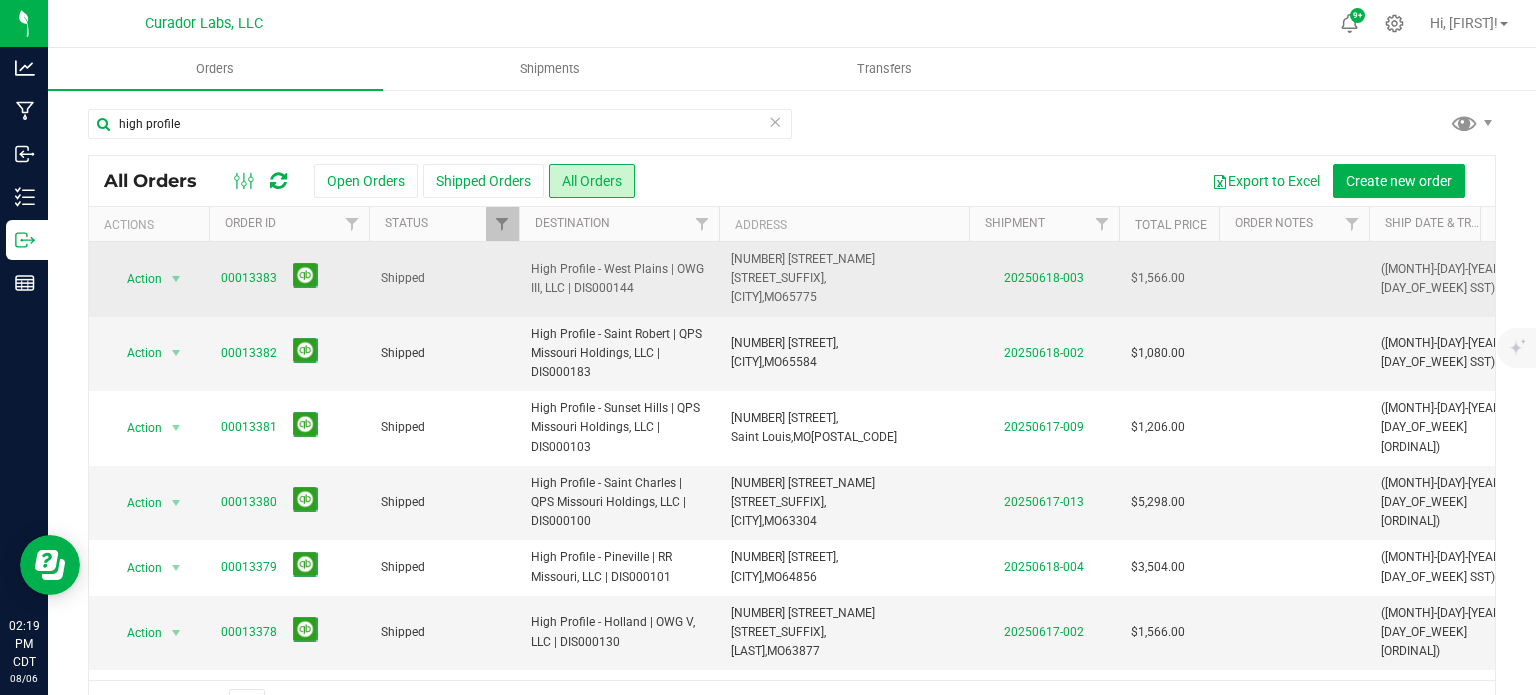 click on "00013383" at bounding box center (289, 279) 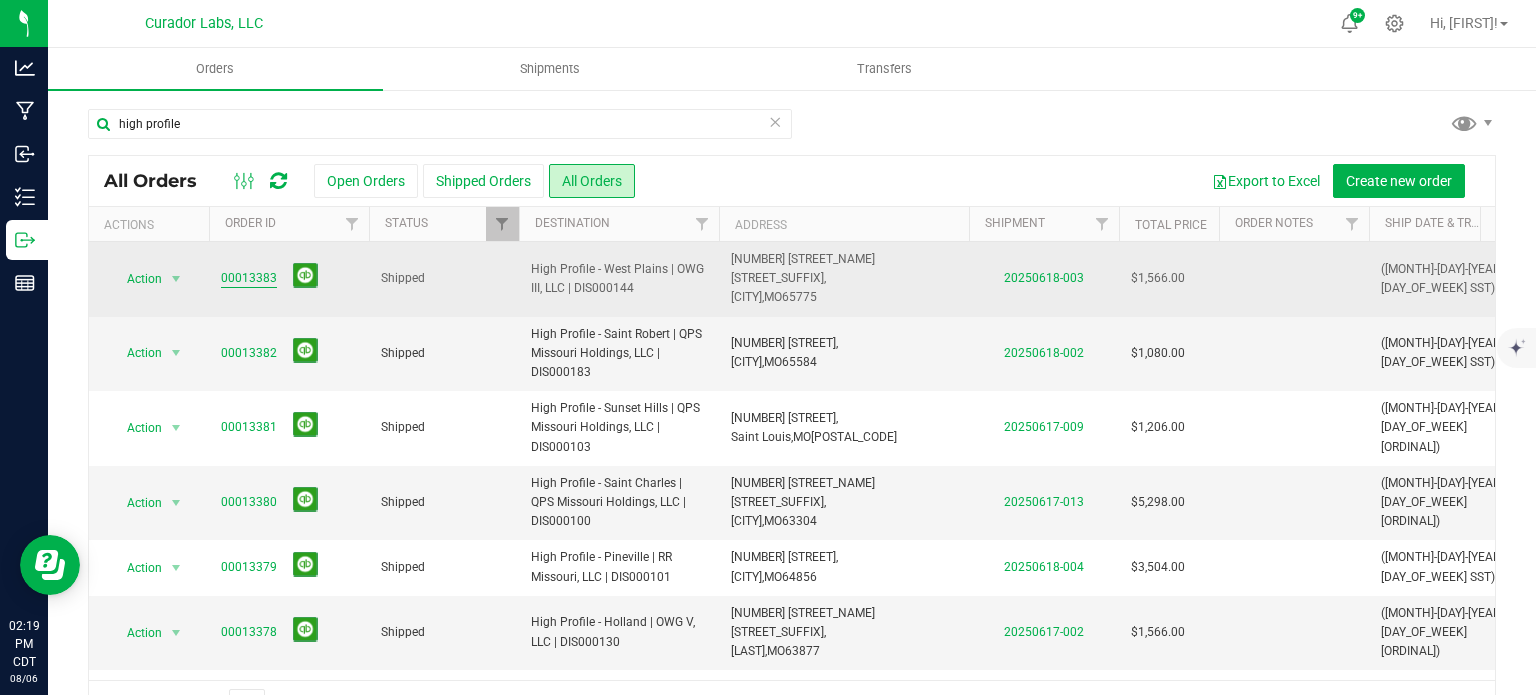 click on "00013383" at bounding box center [249, 278] 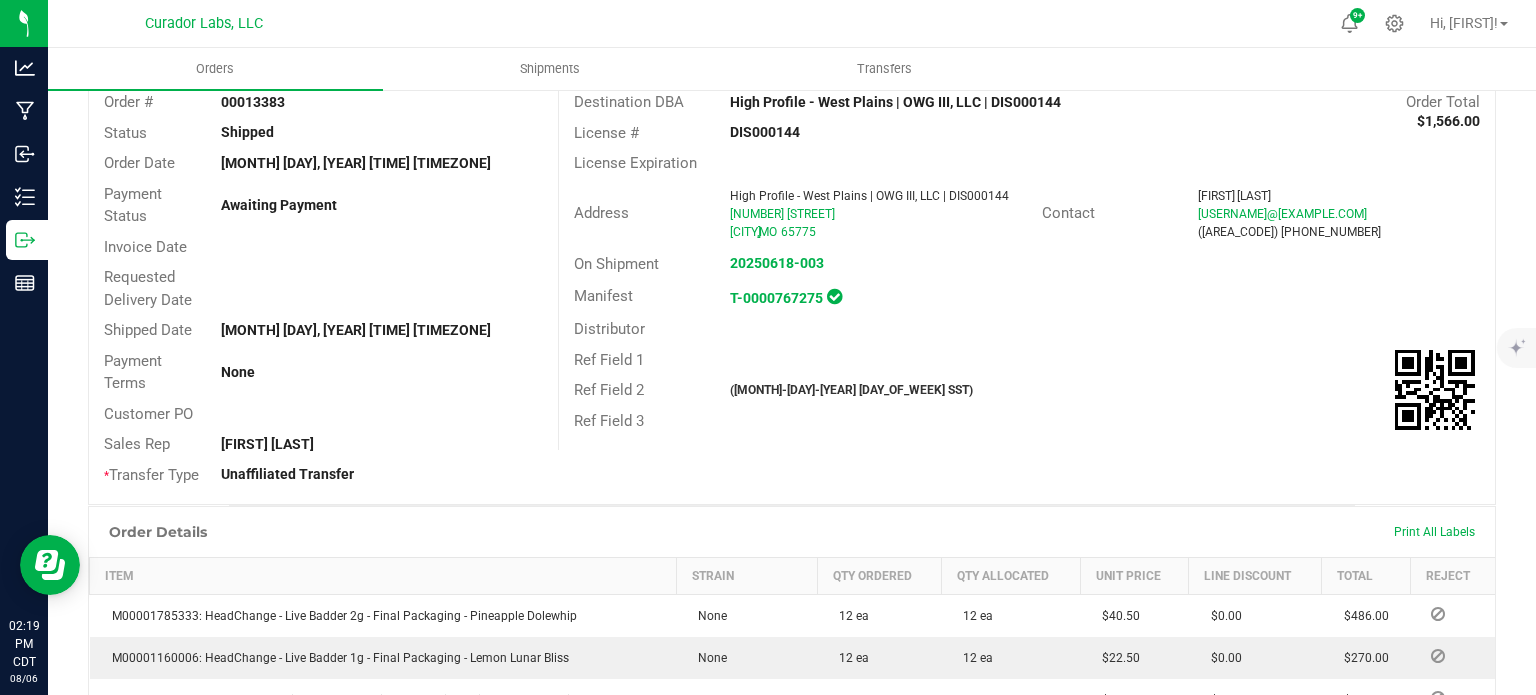 scroll, scrollTop: 0, scrollLeft: 0, axis: both 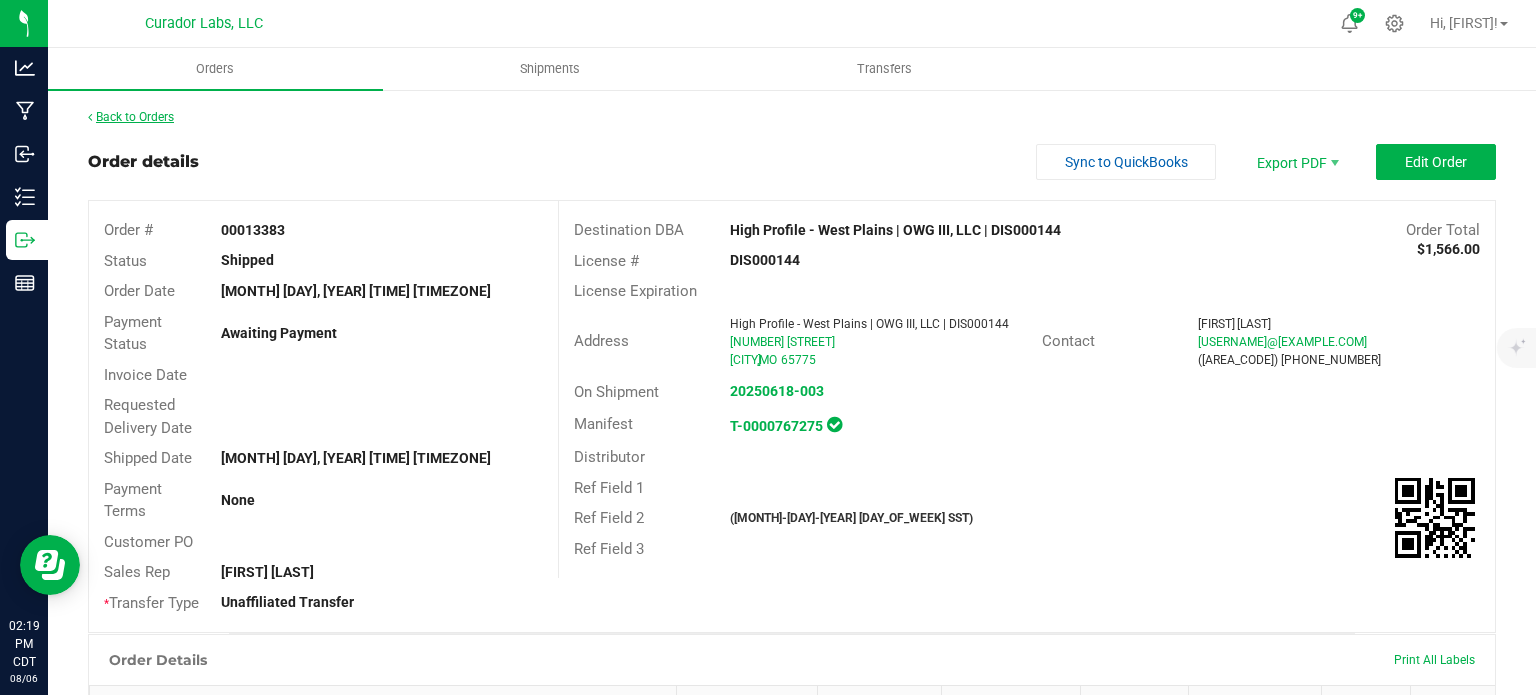 click on "Back to Orders" at bounding box center (131, 117) 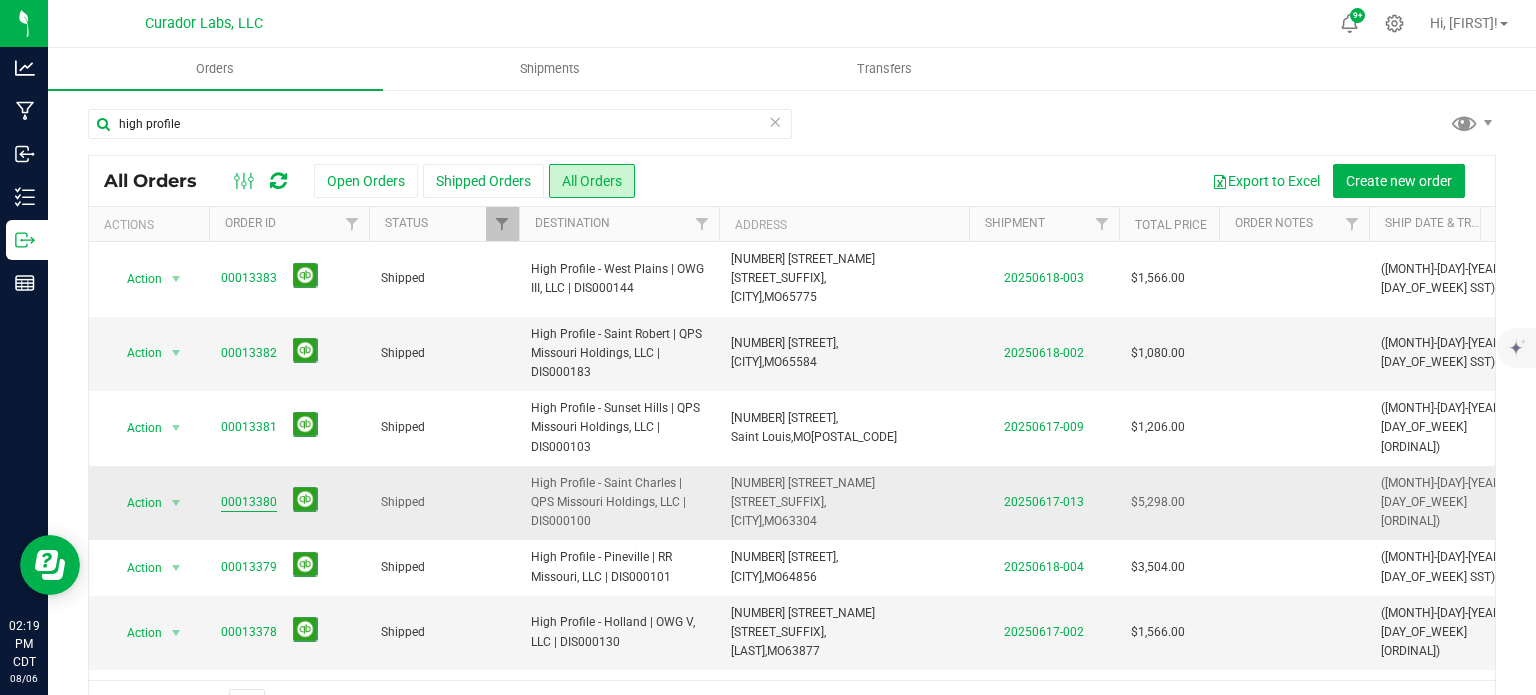 click on "00013380" at bounding box center (249, 502) 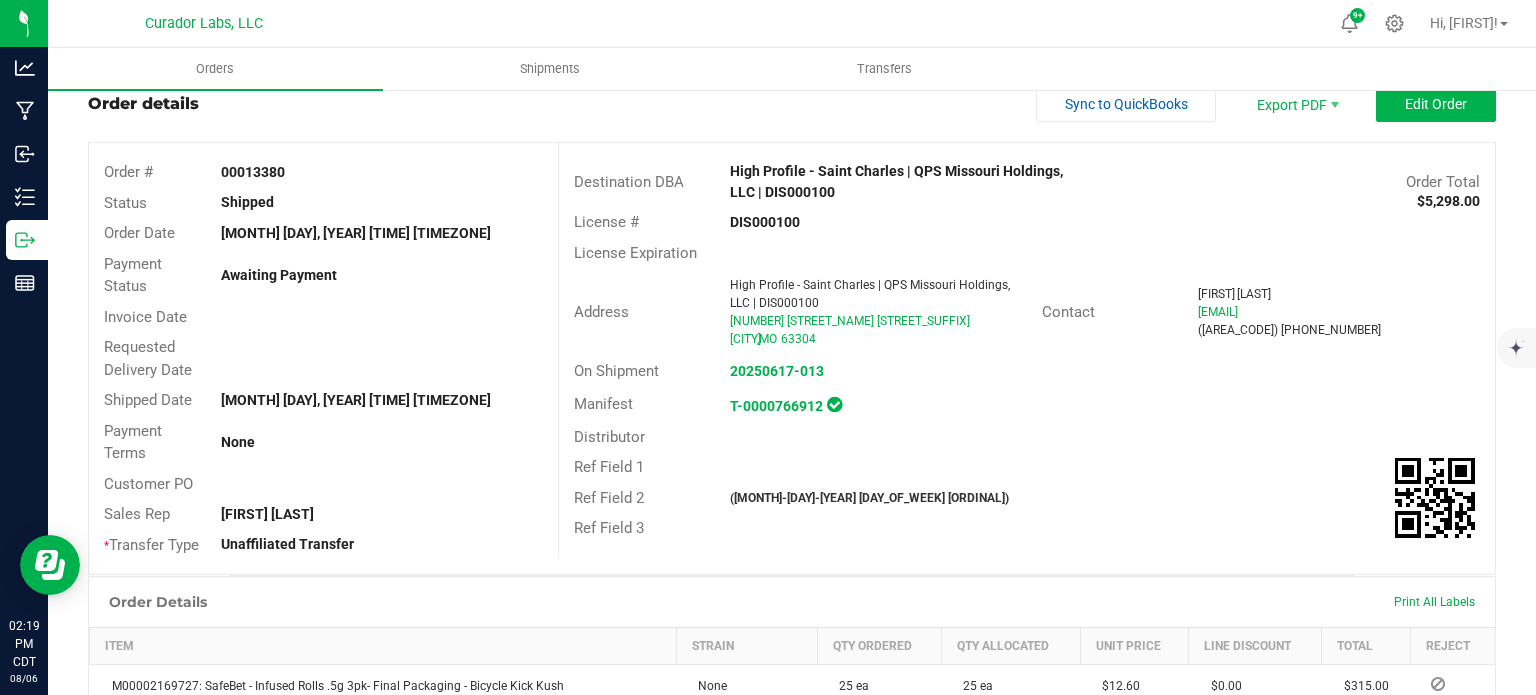 scroll, scrollTop: 0, scrollLeft: 0, axis: both 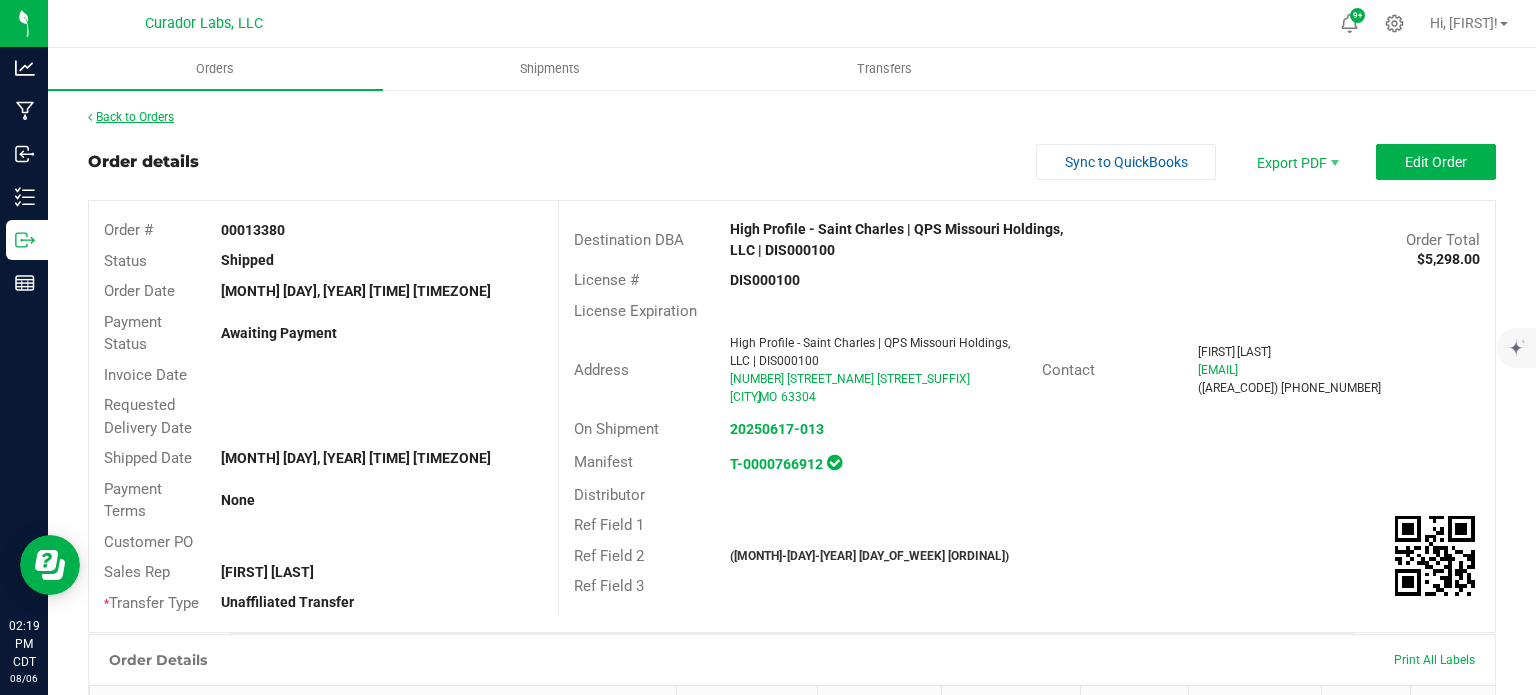 click on "Back to Orders" at bounding box center [131, 117] 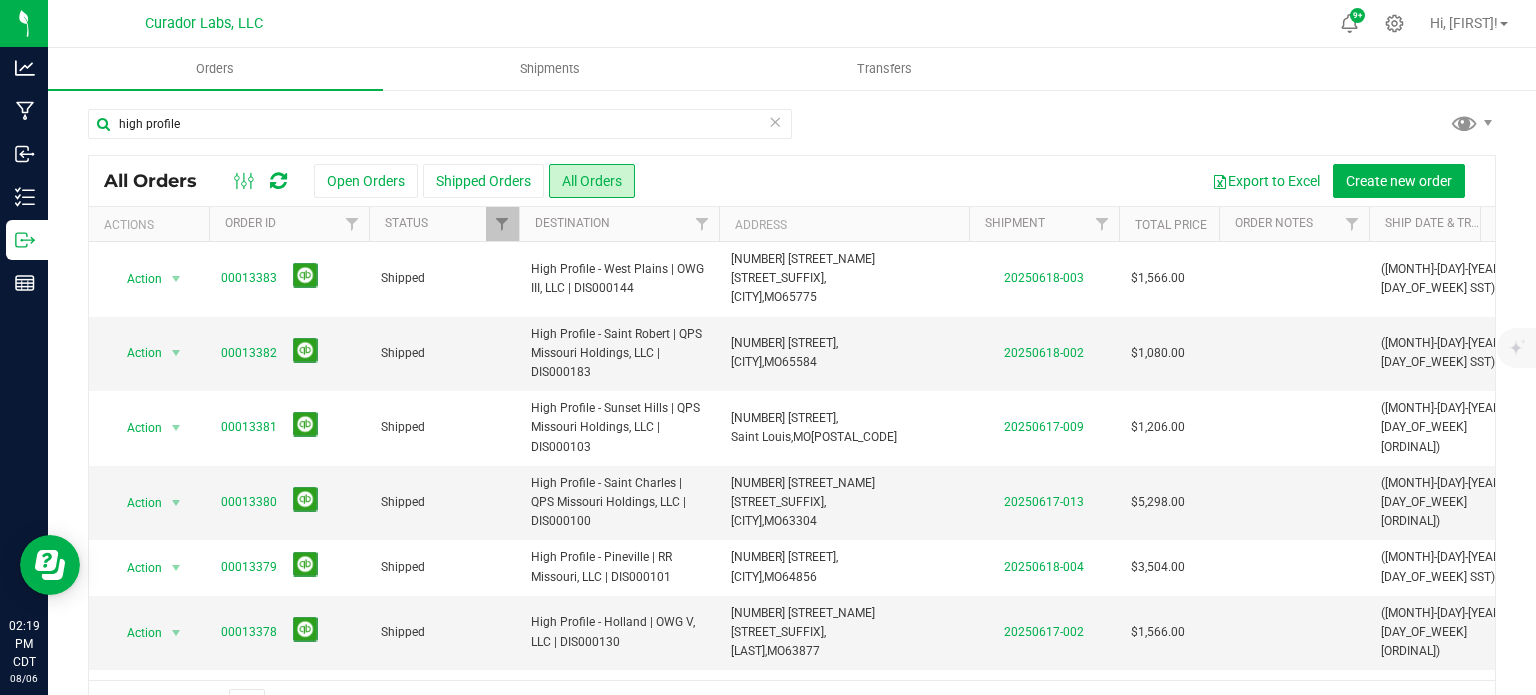 scroll, scrollTop: 100, scrollLeft: 0, axis: vertical 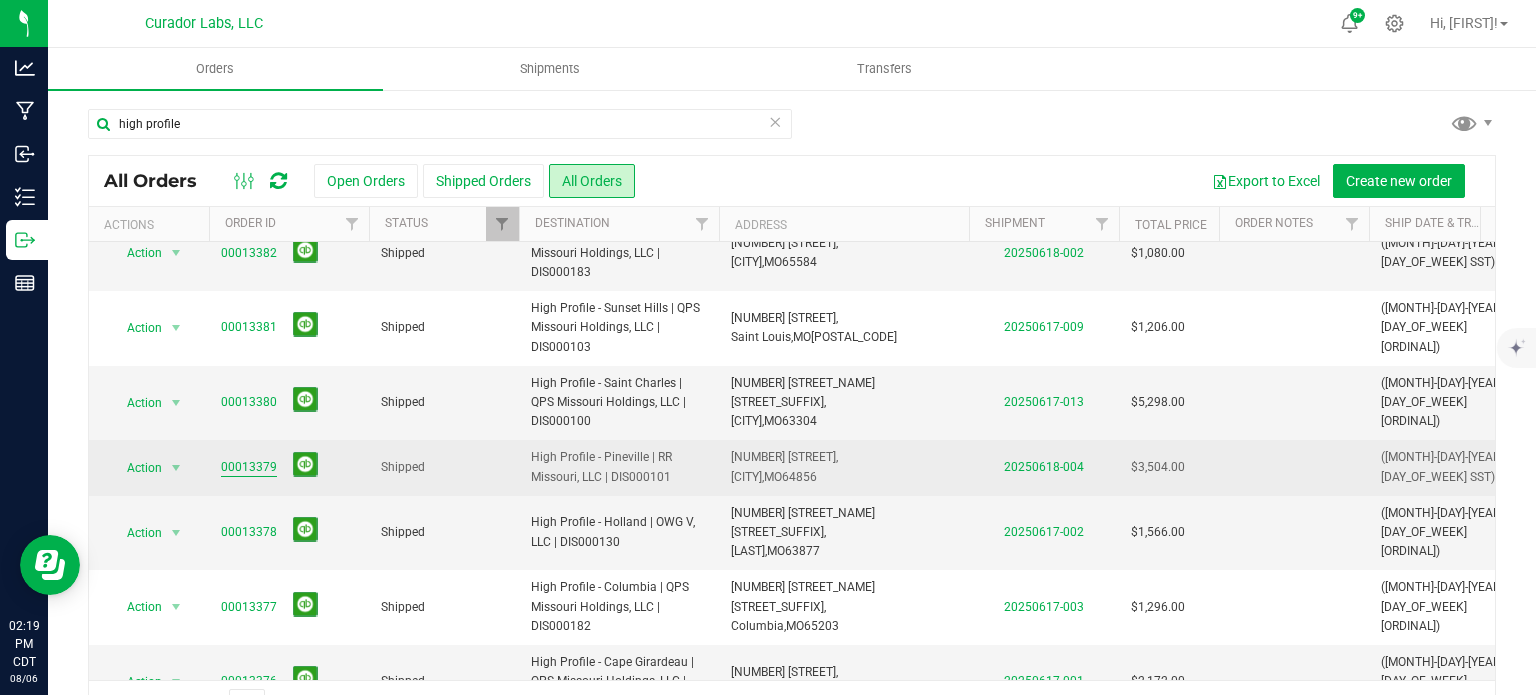 click on "00013379" at bounding box center (249, 467) 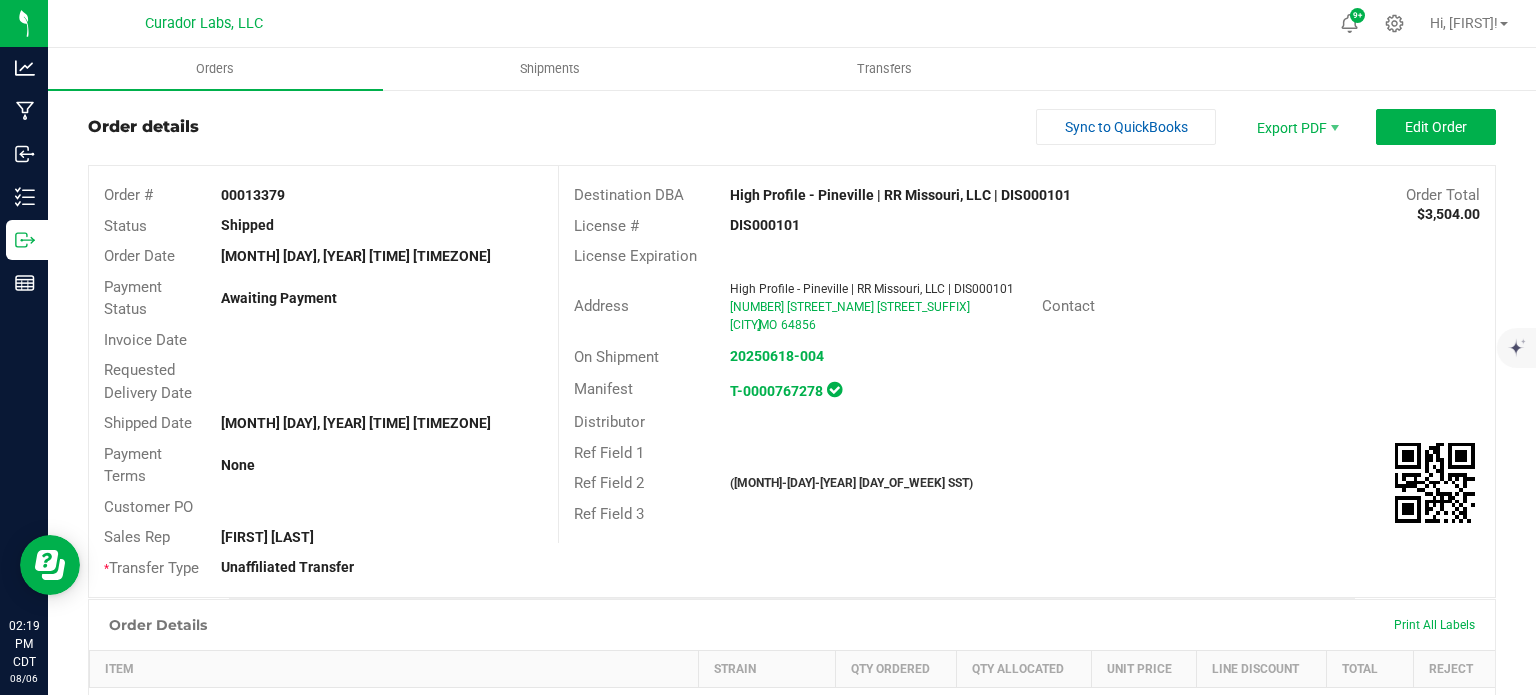 scroll, scrollTop: 0, scrollLeft: 0, axis: both 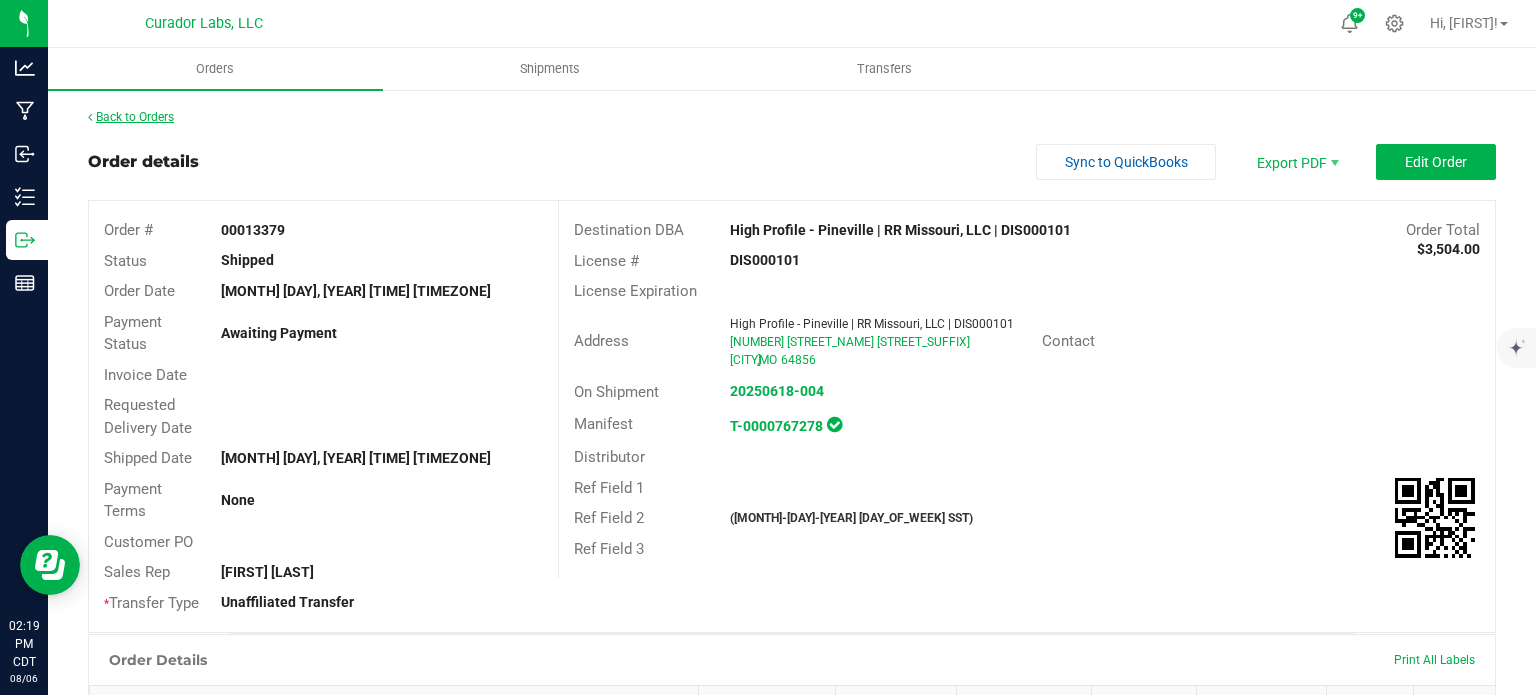 click on "Back to Orders" at bounding box center [131, 117] 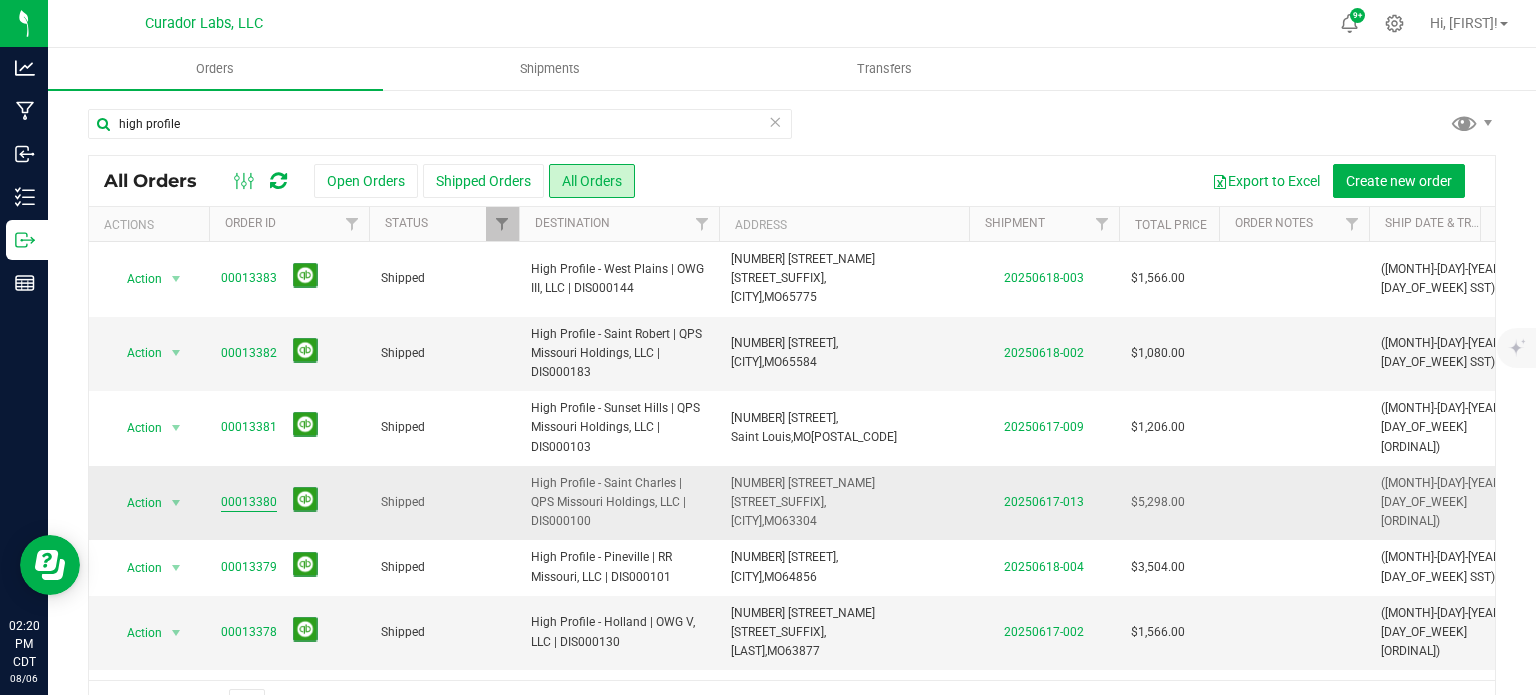 click on "00013380" at bounding box center [249, 502] 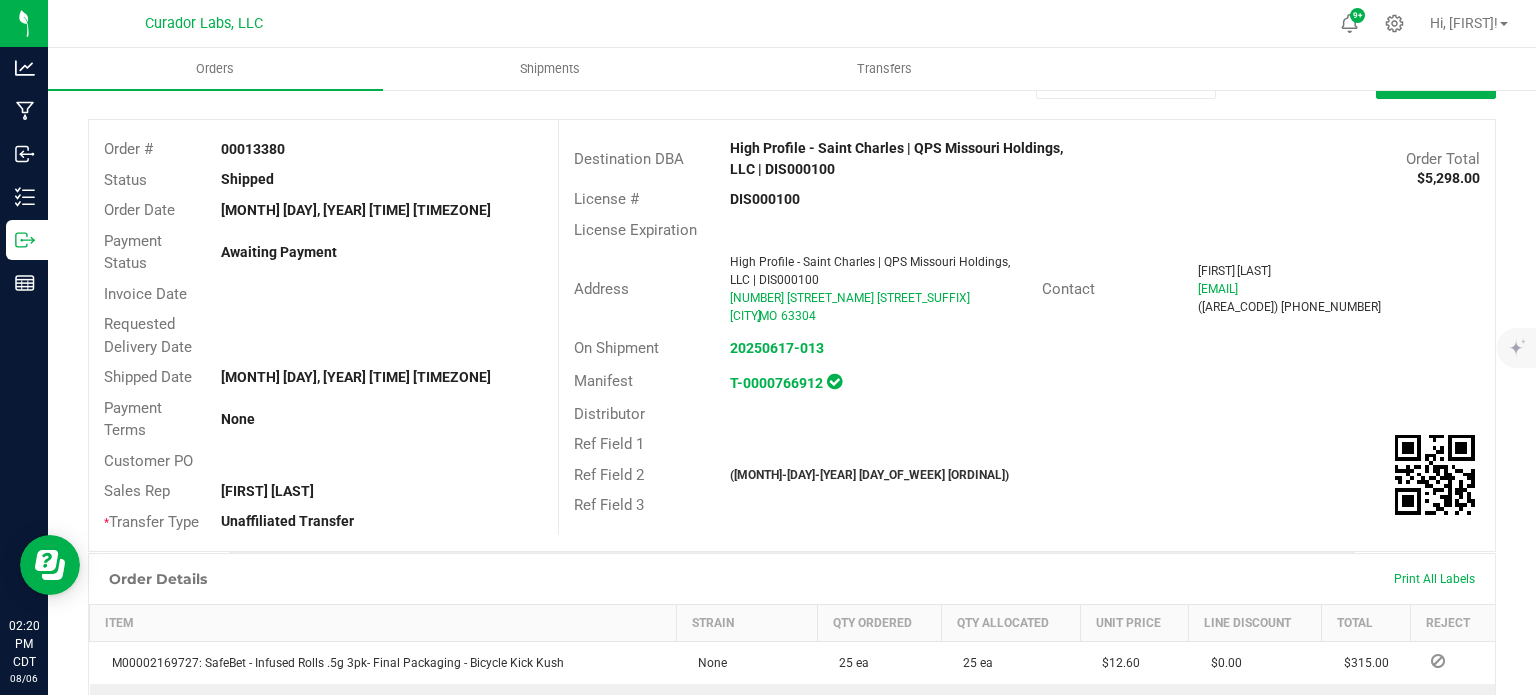 scroll, scrollTop: 0, scrollLeft: 0, axis: both 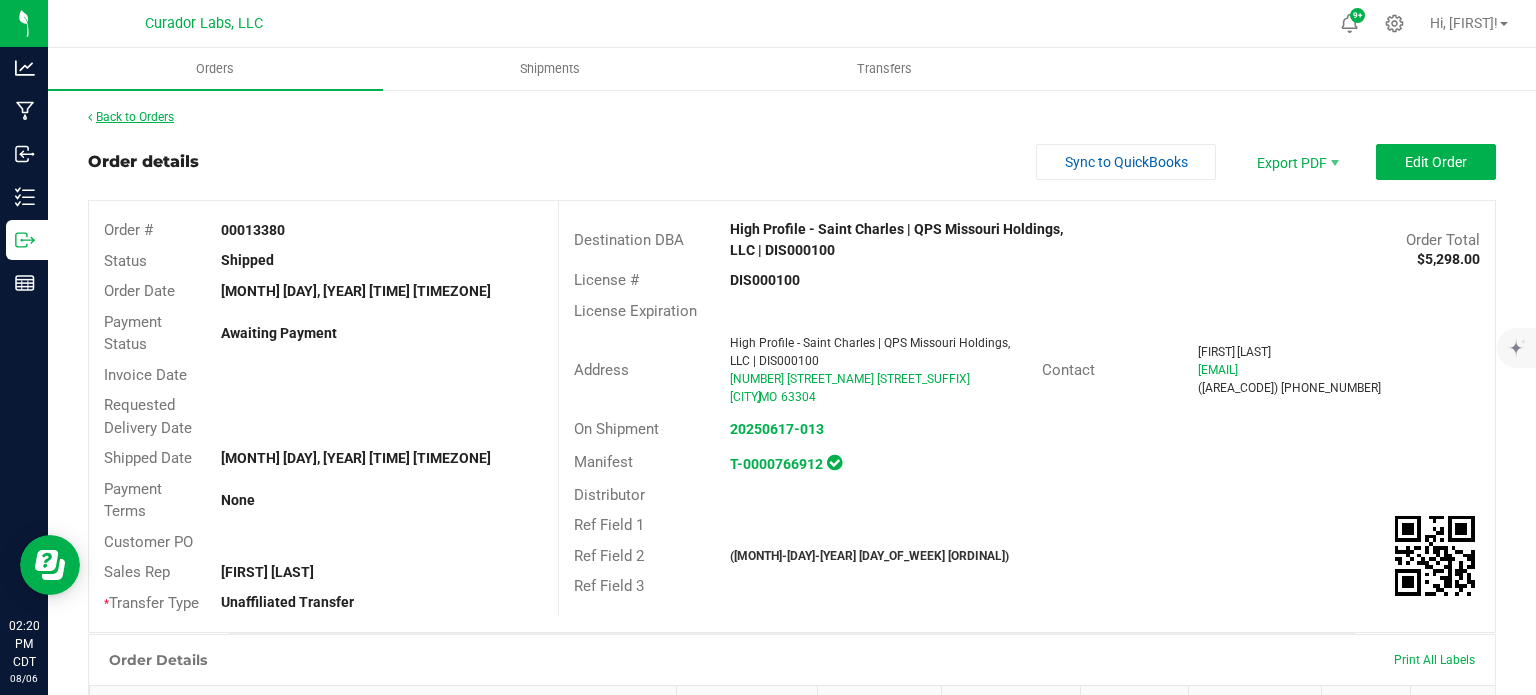 click on "Back to Orders" at bounding box center [131, 117] 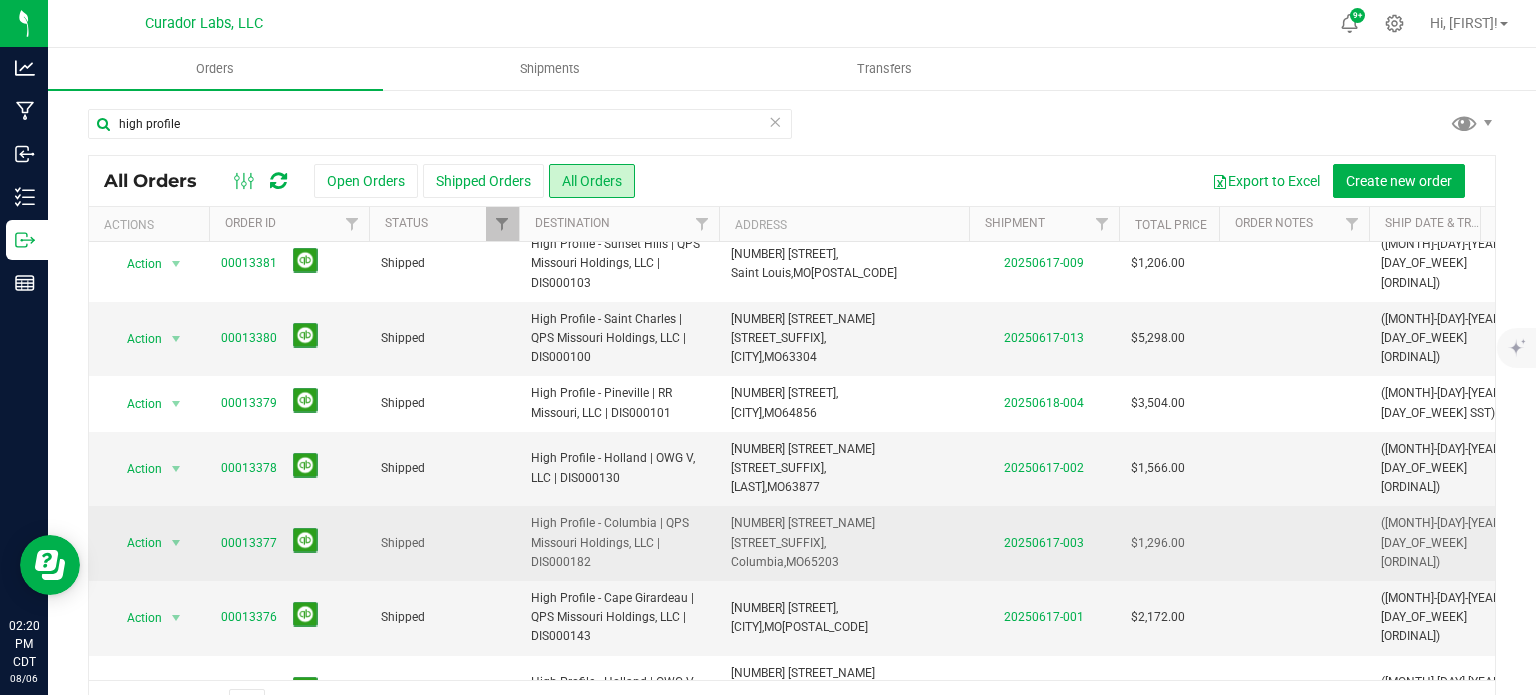 scroll, scrollTop: 200, scrollLeft: 0, axis: vertical 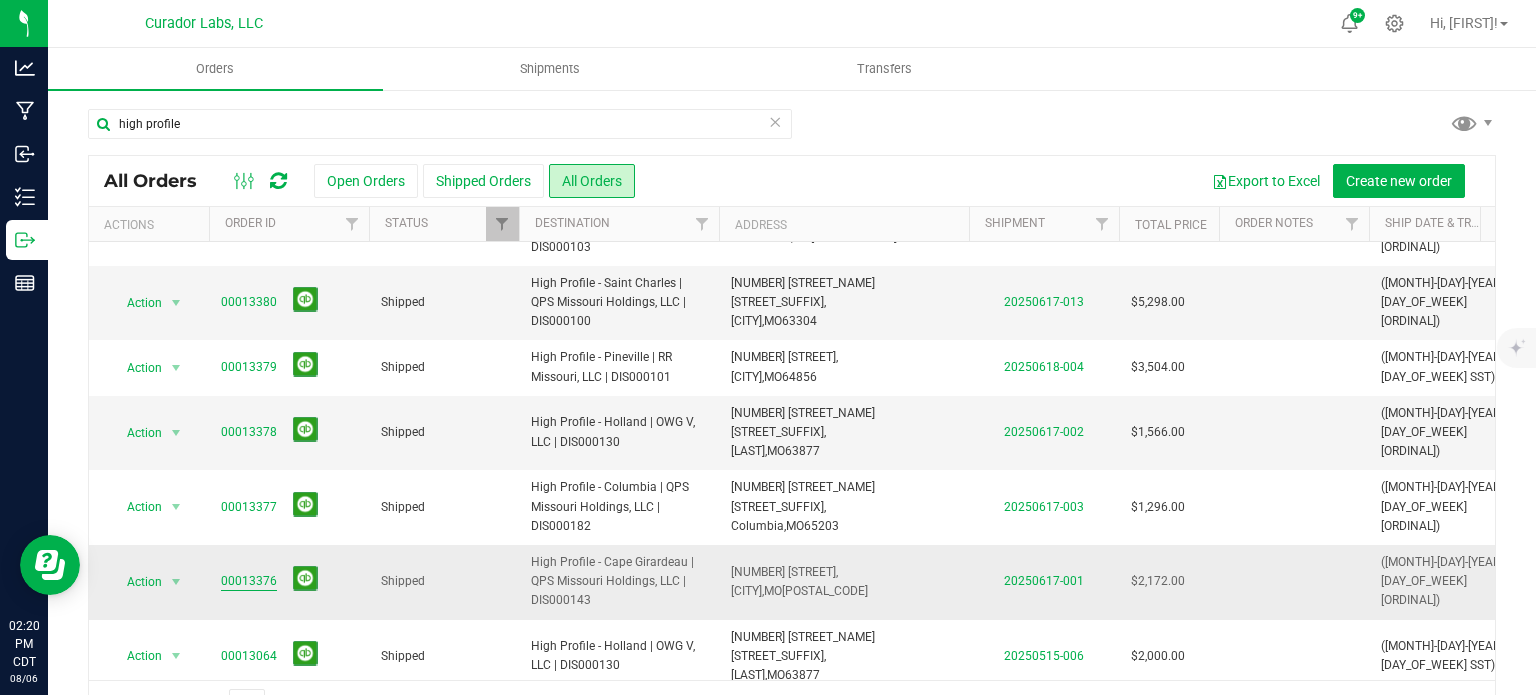 click on "00013376" at bounding box center [249, 581] 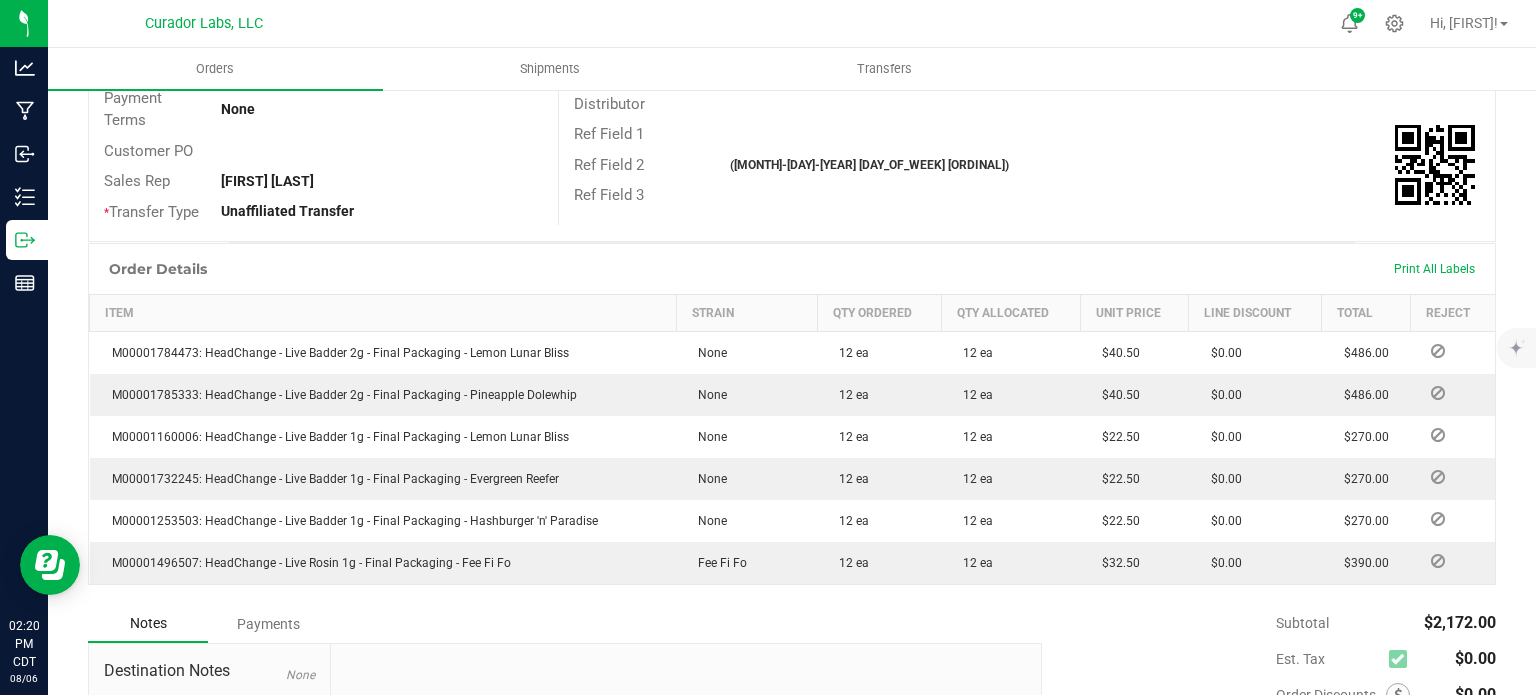 scroll, scrollTop: 0, scrollLeft: 0, axis: both 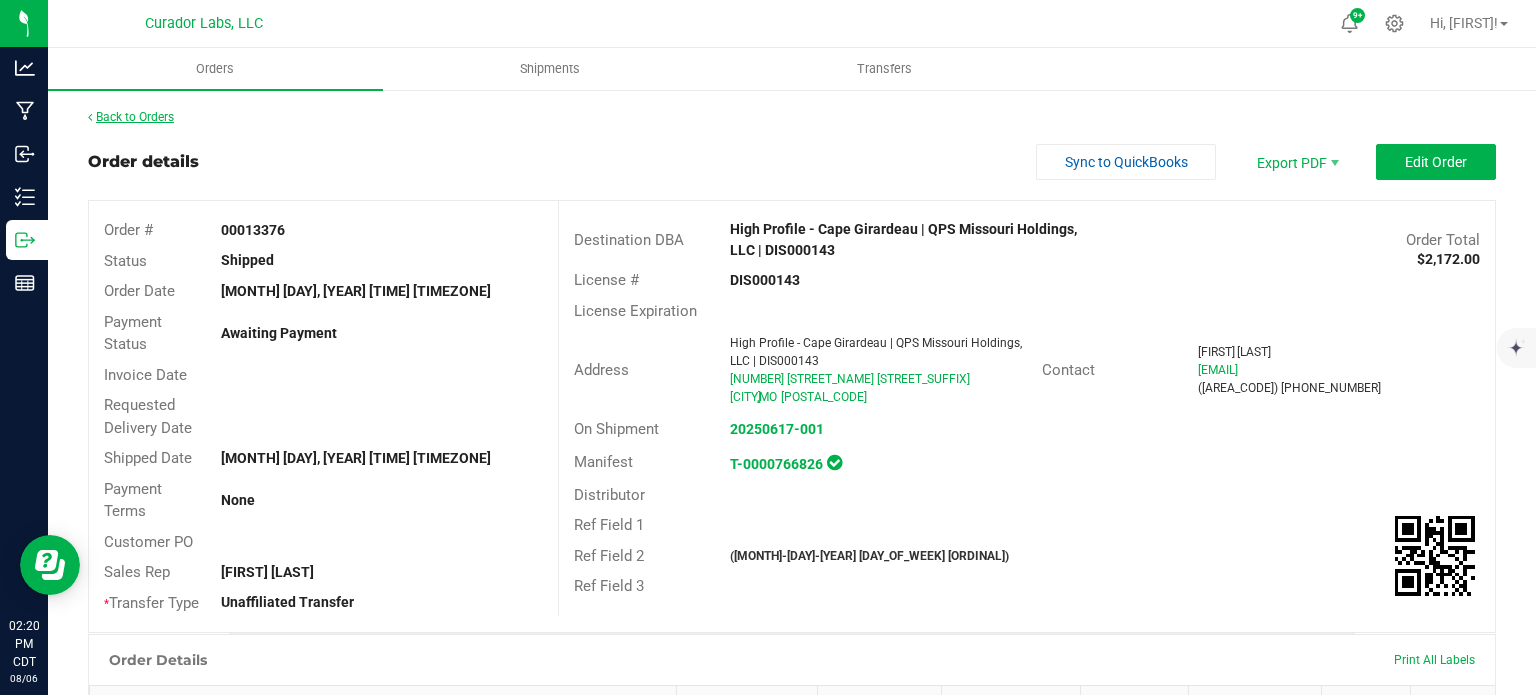click on "Back to Orders" at bounding box center (131, 117) 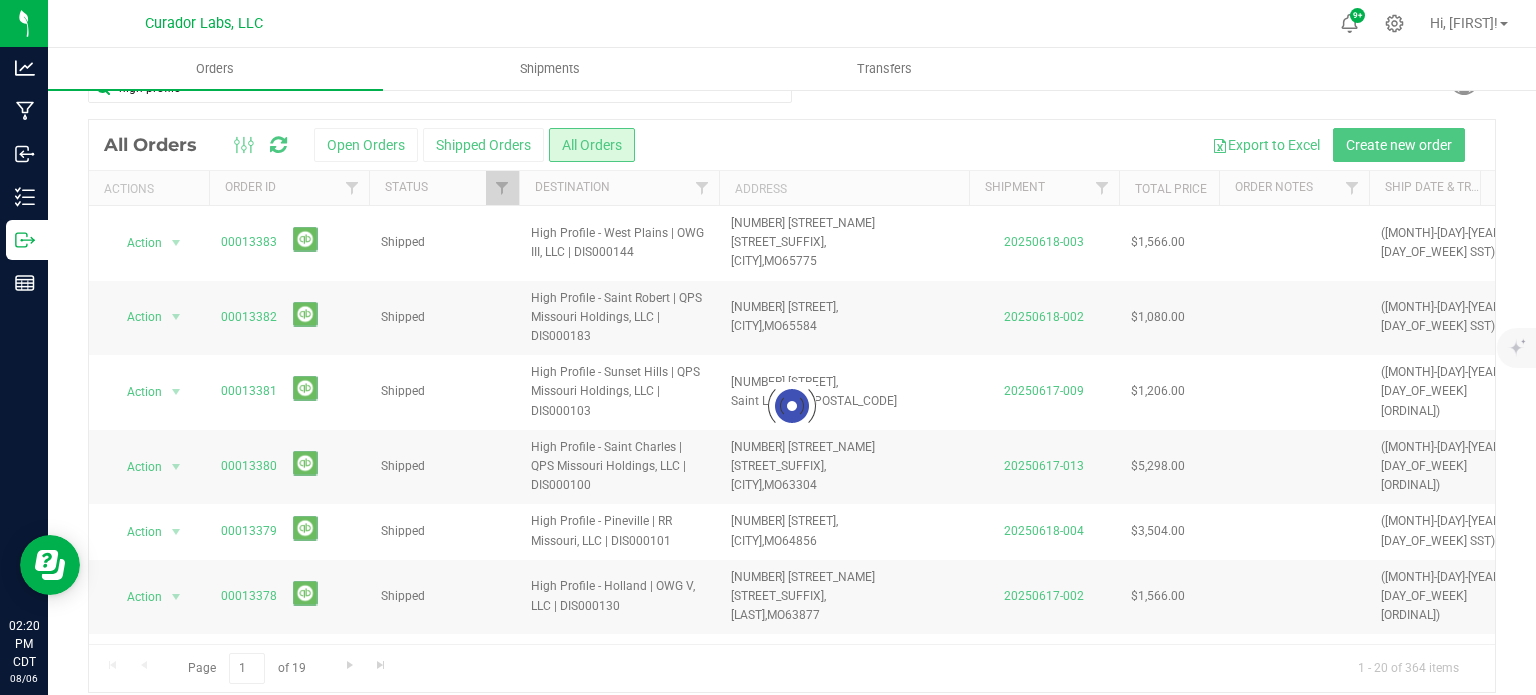 scroll, scrollTop: 52, scrollLeft: 0, axis: vertical 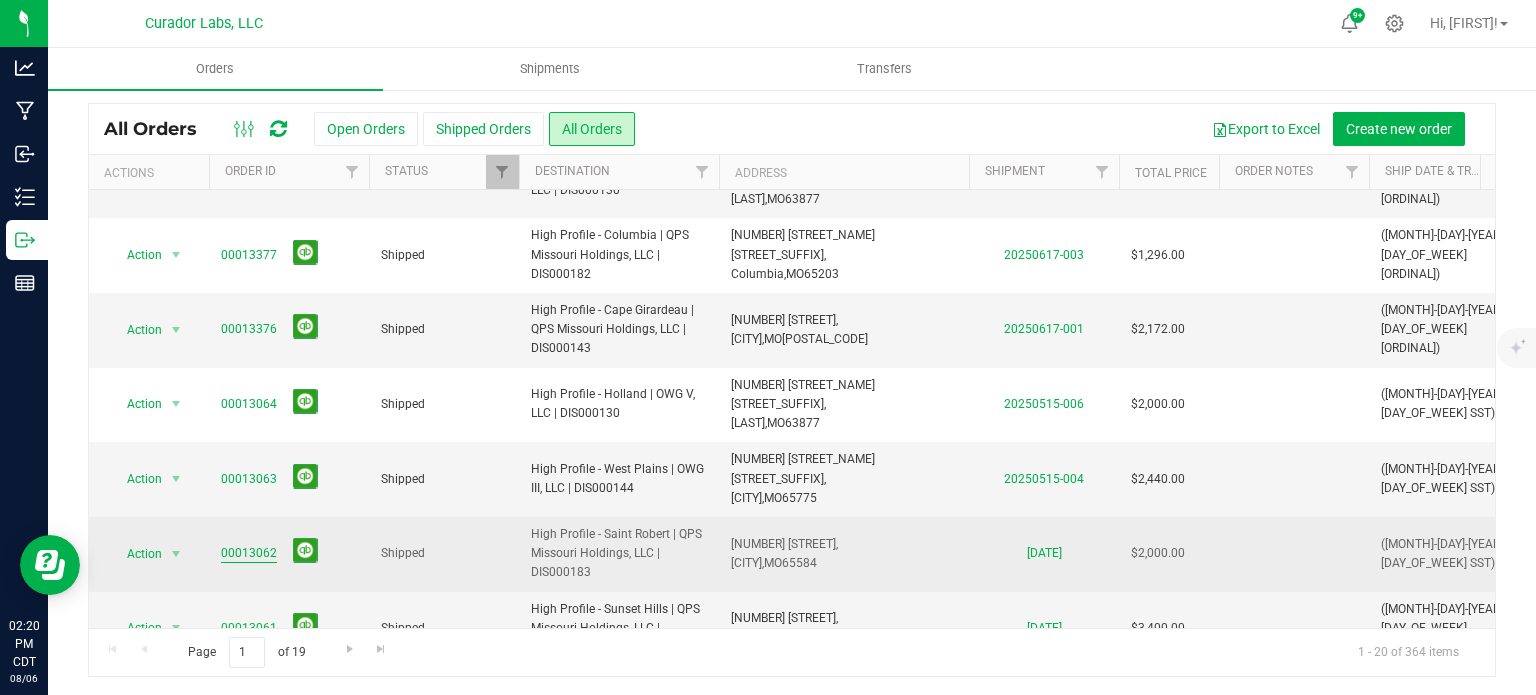 click on "00013062" at bounding box center [249, 553] 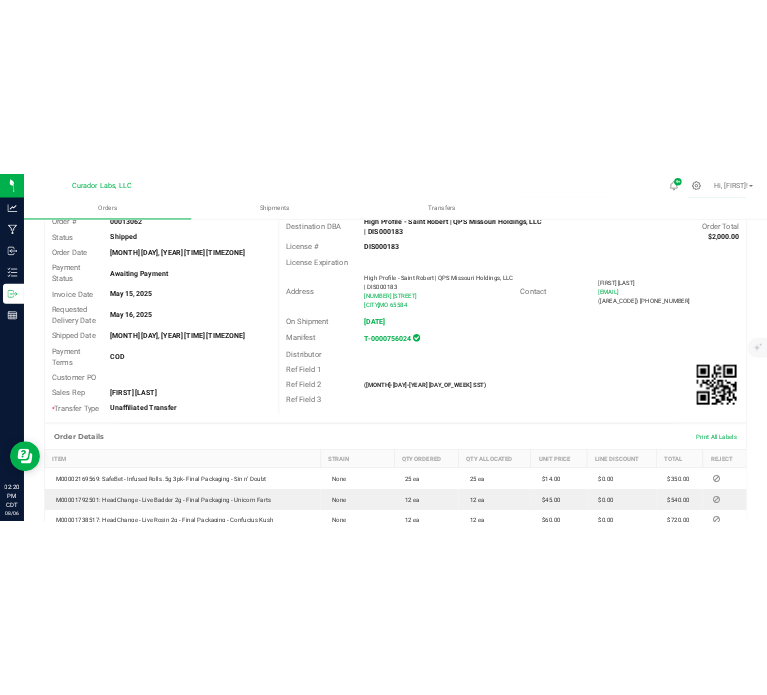 scroll, scrollTop: 0, scrollLeft: 0, axis: both 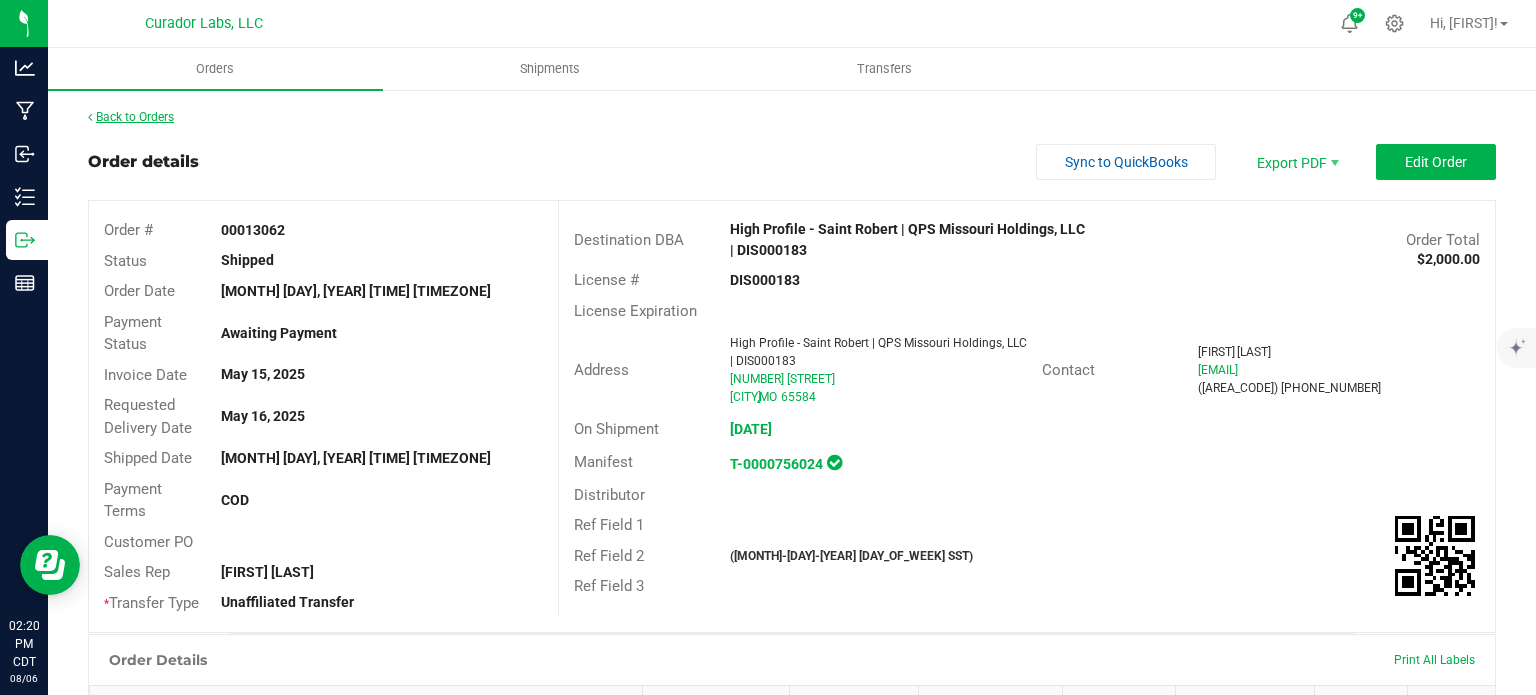 click on "Back to Orders" at bounding box center [131, 117] 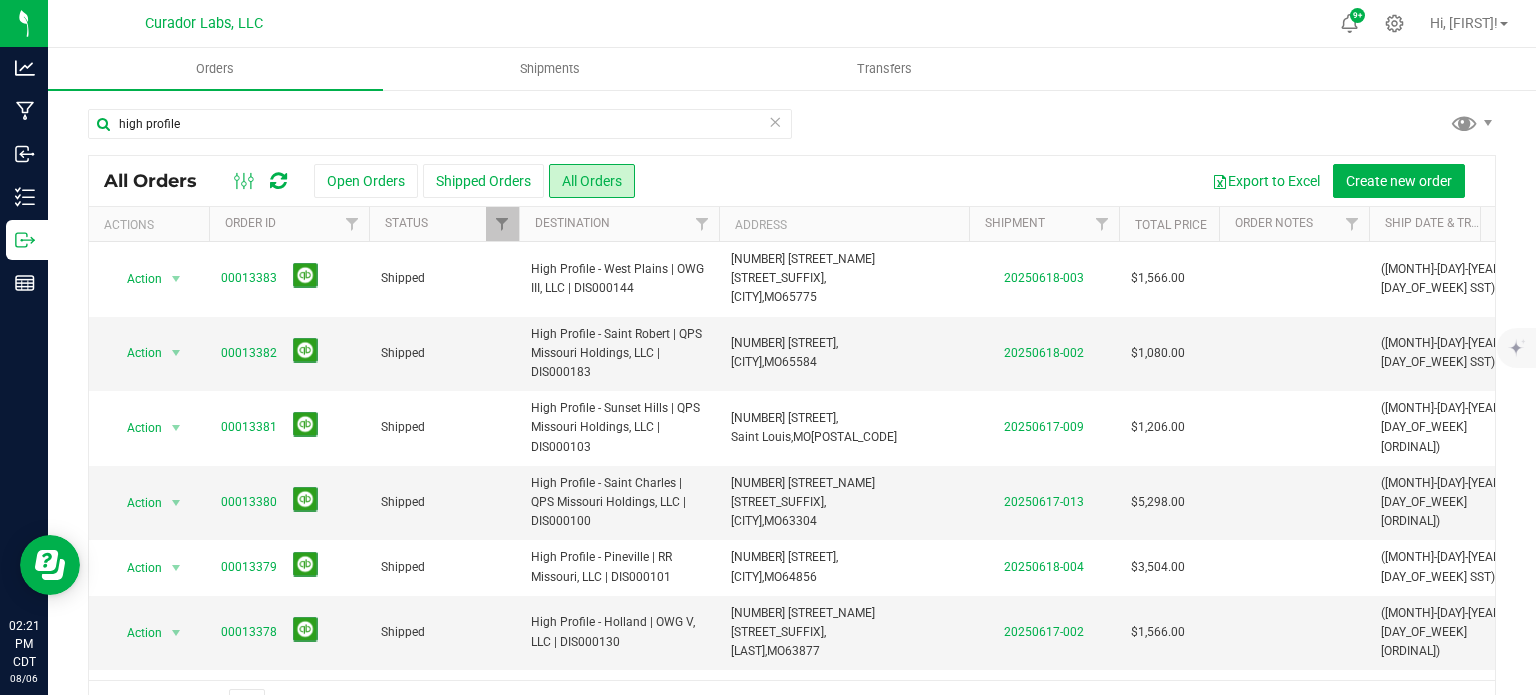 click at bounding box center (775, 121) 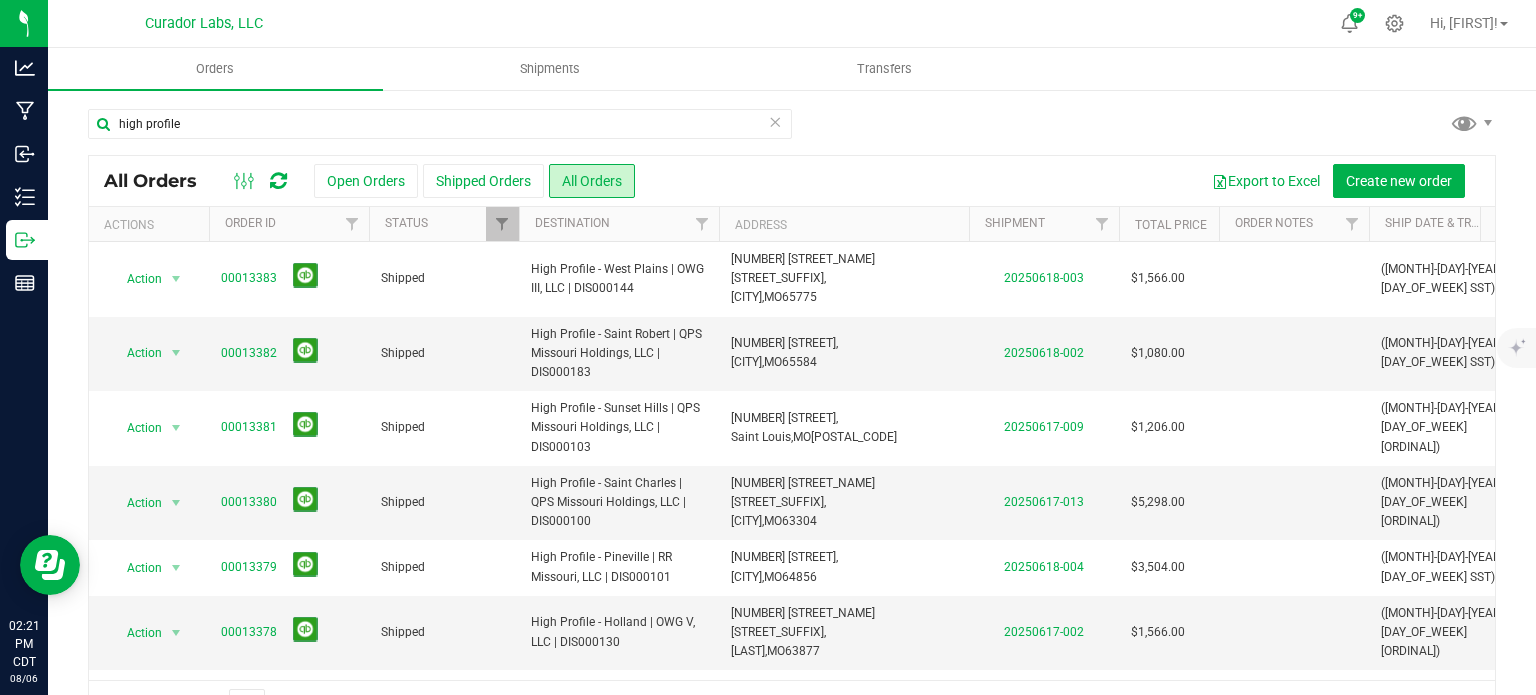type 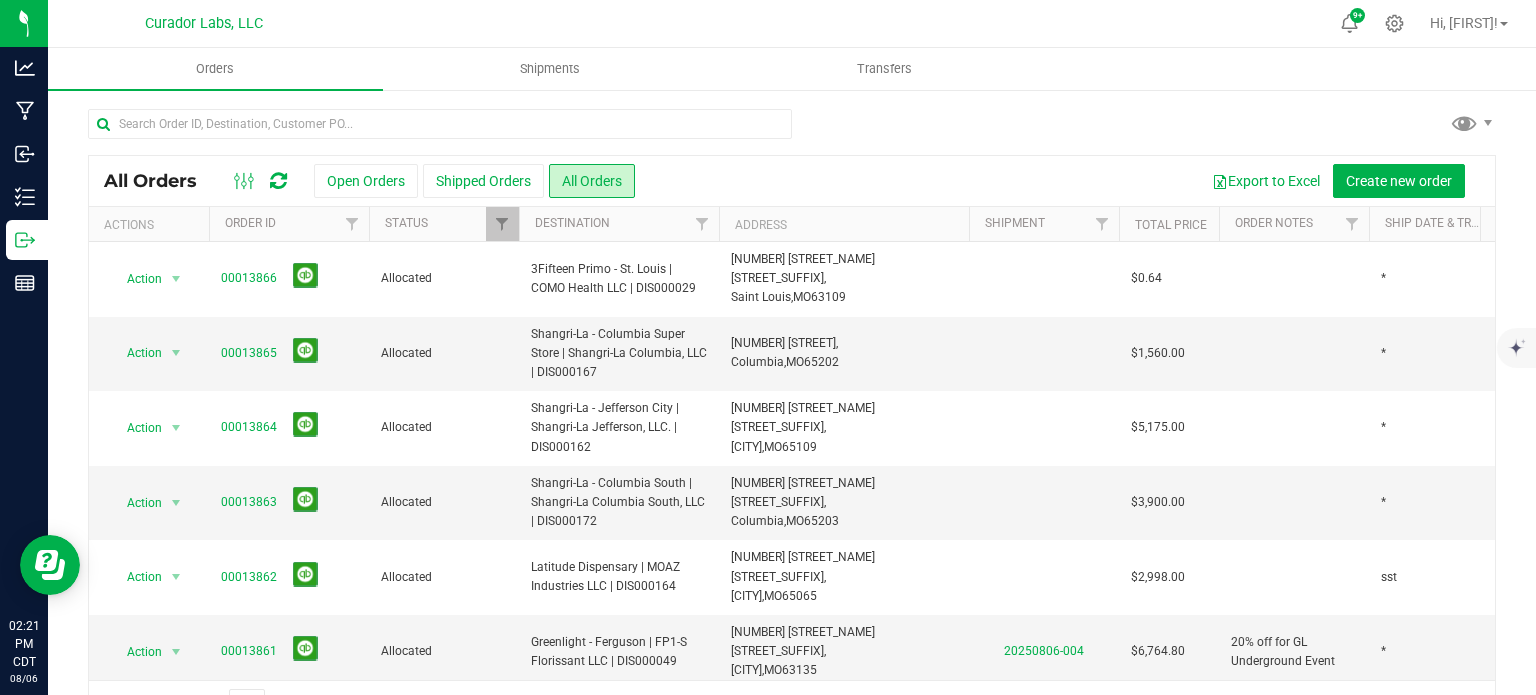 click on "Analytics Manufacturing Inbound Inventory Outbound Reports 02:21 PM CDT 08/06/2025  08/06   Curador Labs, LLC  9+  Hi, [FIRST]!
Orders
Shipments
Transfers
All Orders" at bounding box center (768, 347) 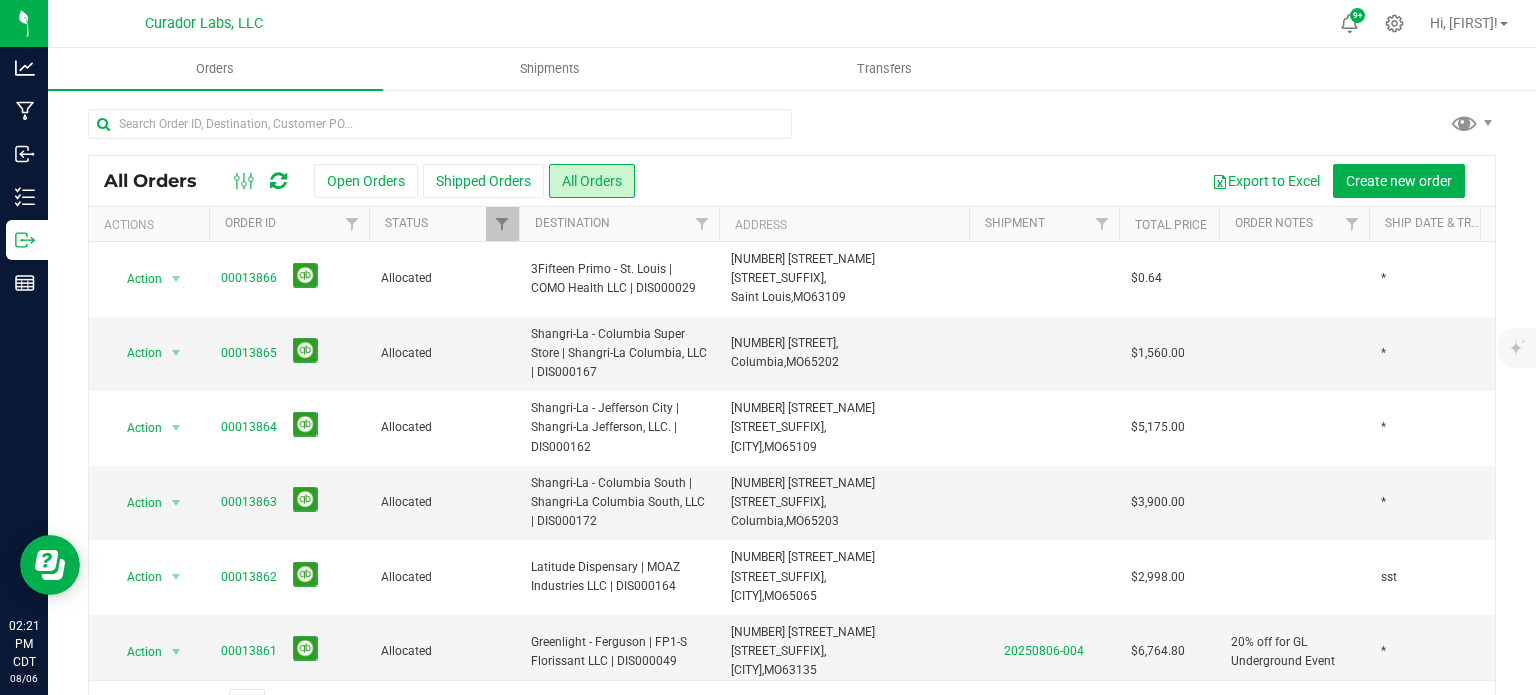 drag, startPoint x: 830, startPoint y: 218, endPoint x: 833, endPoint y: 239, distance: 21.213203 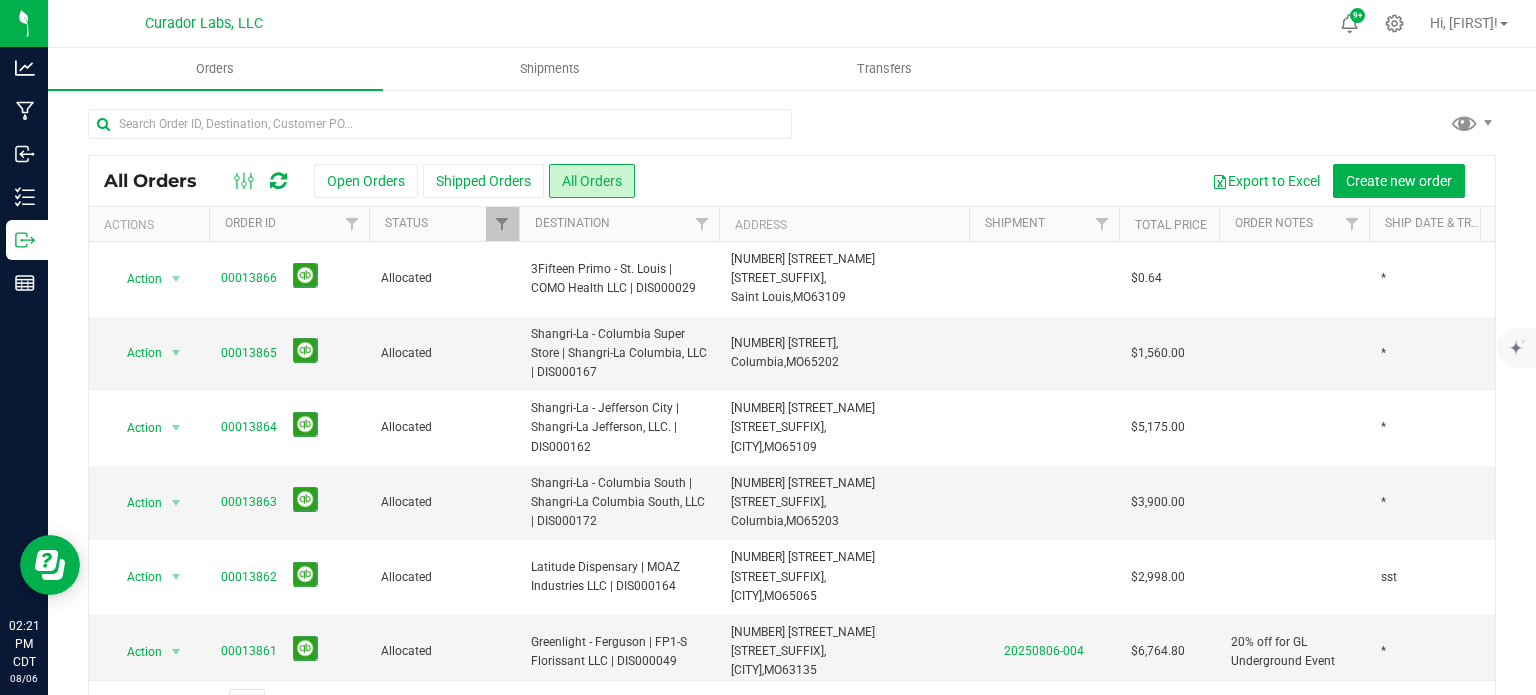 click on "Address" at bounding box center [844, 224] 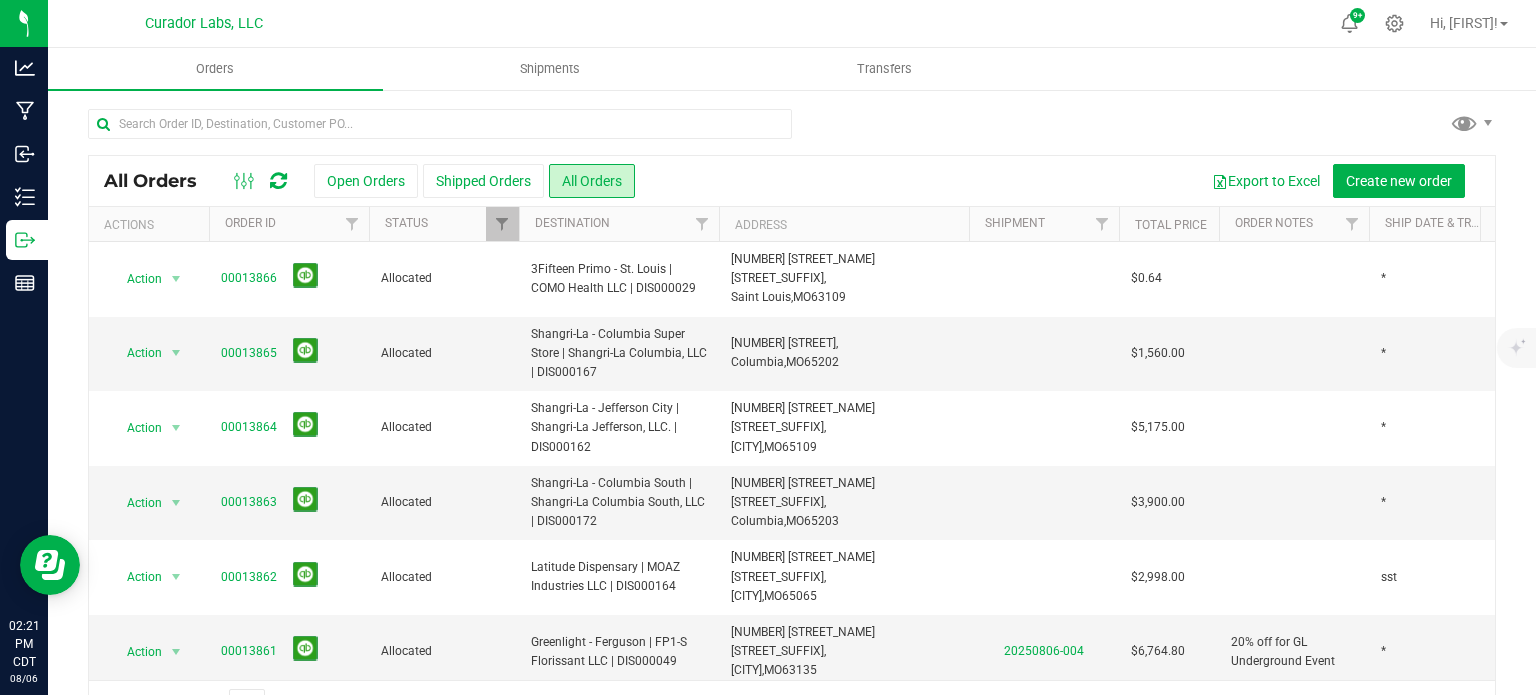 click at bounding box center (278, 181) 